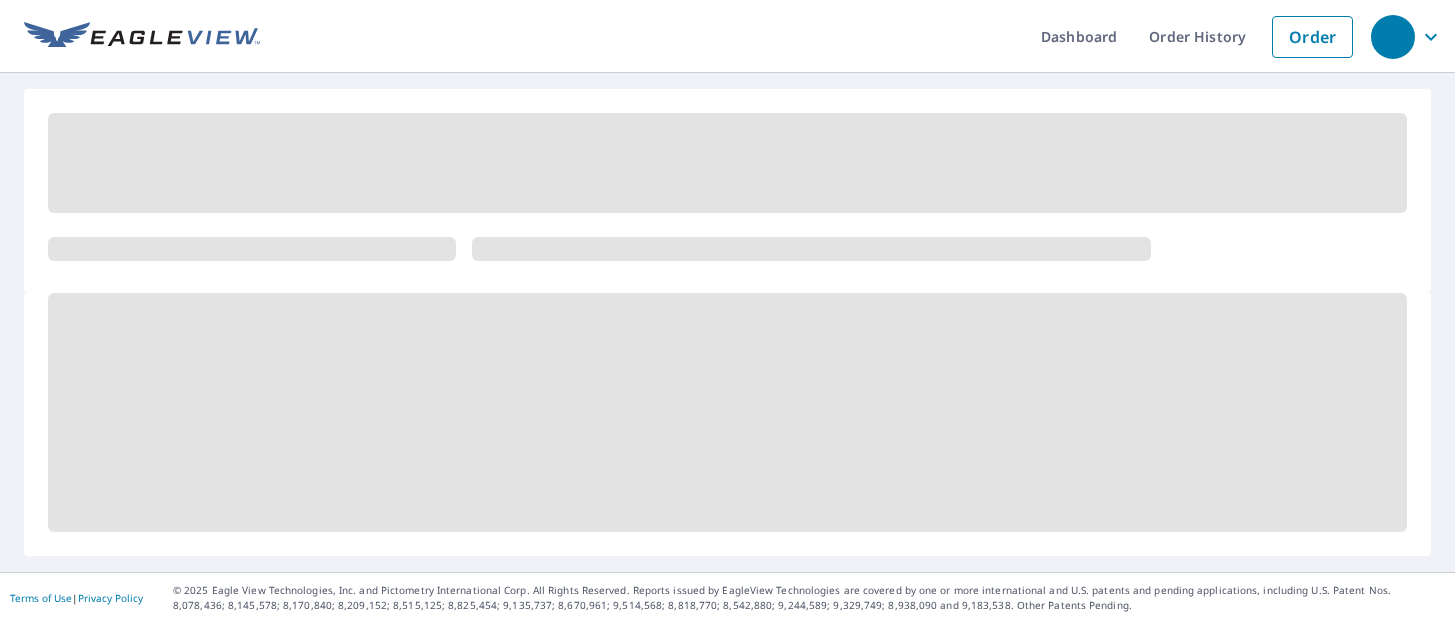 scroll, scrollTop: 0, scrollLeft: 0, axis: both 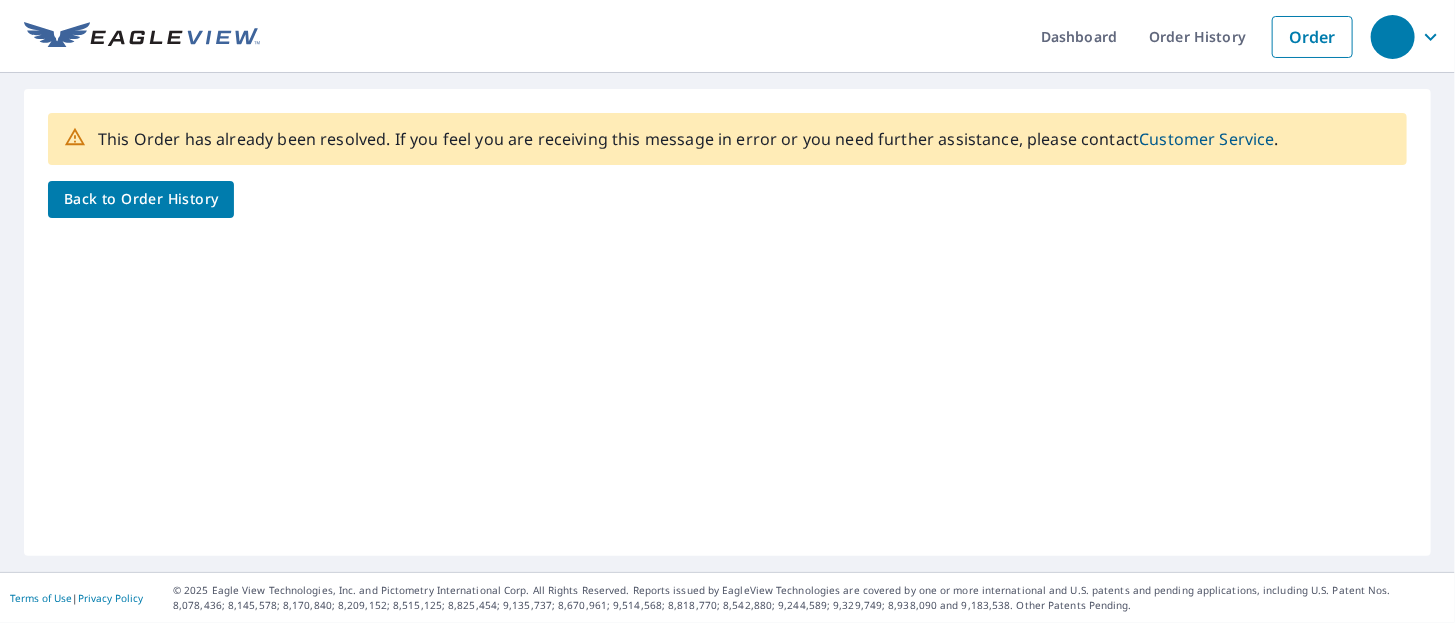 click 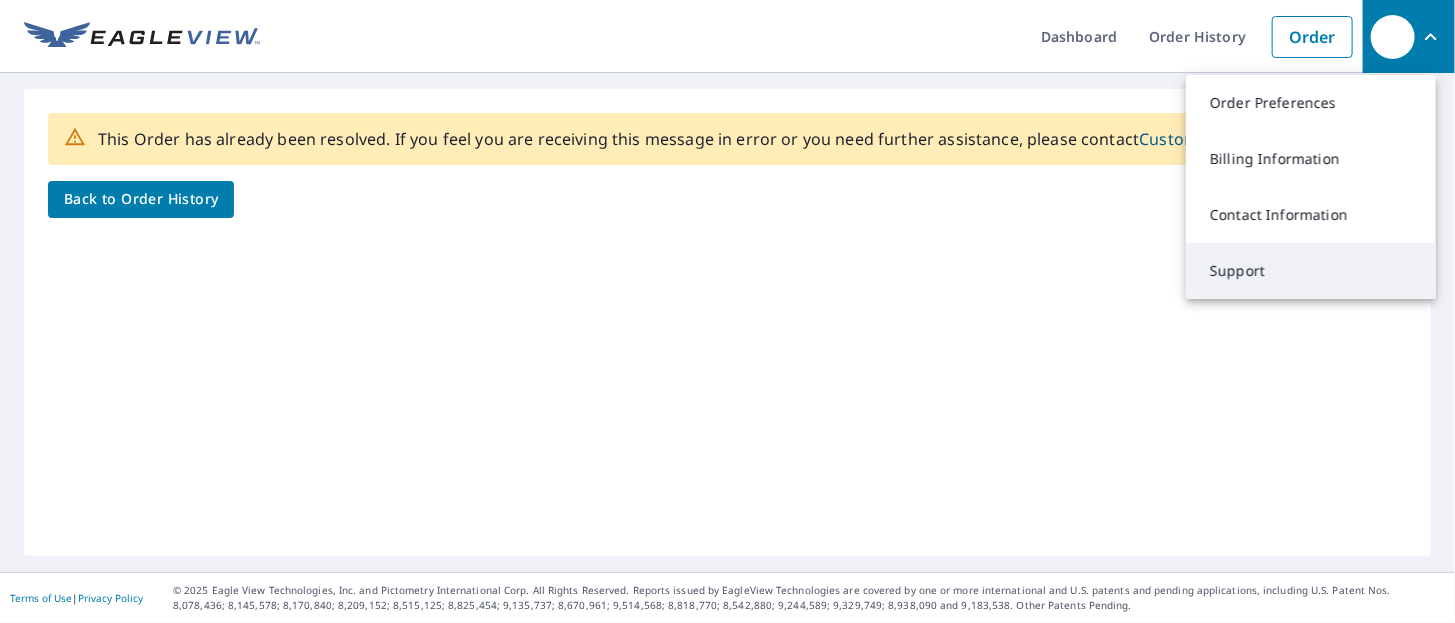 click on "Support" at bounding box center (1311, 271) 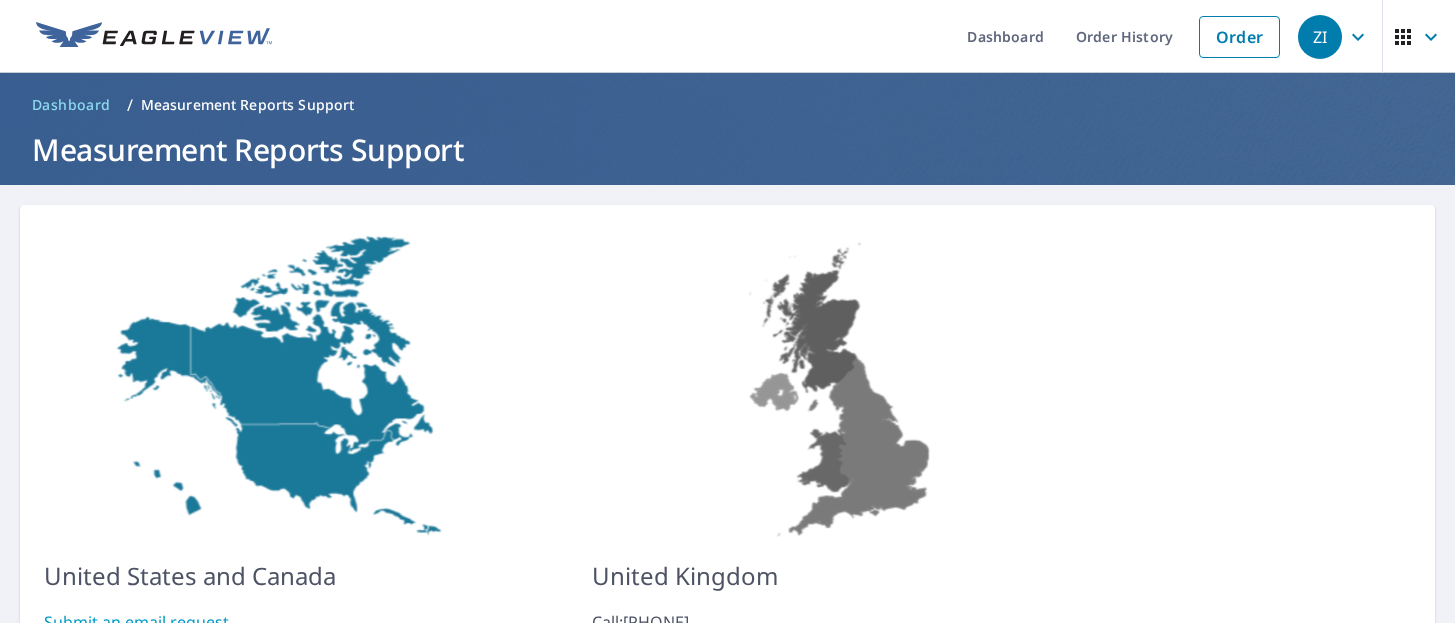 scroll, scrollTop: 0, scrollLeft: 0, axis: both 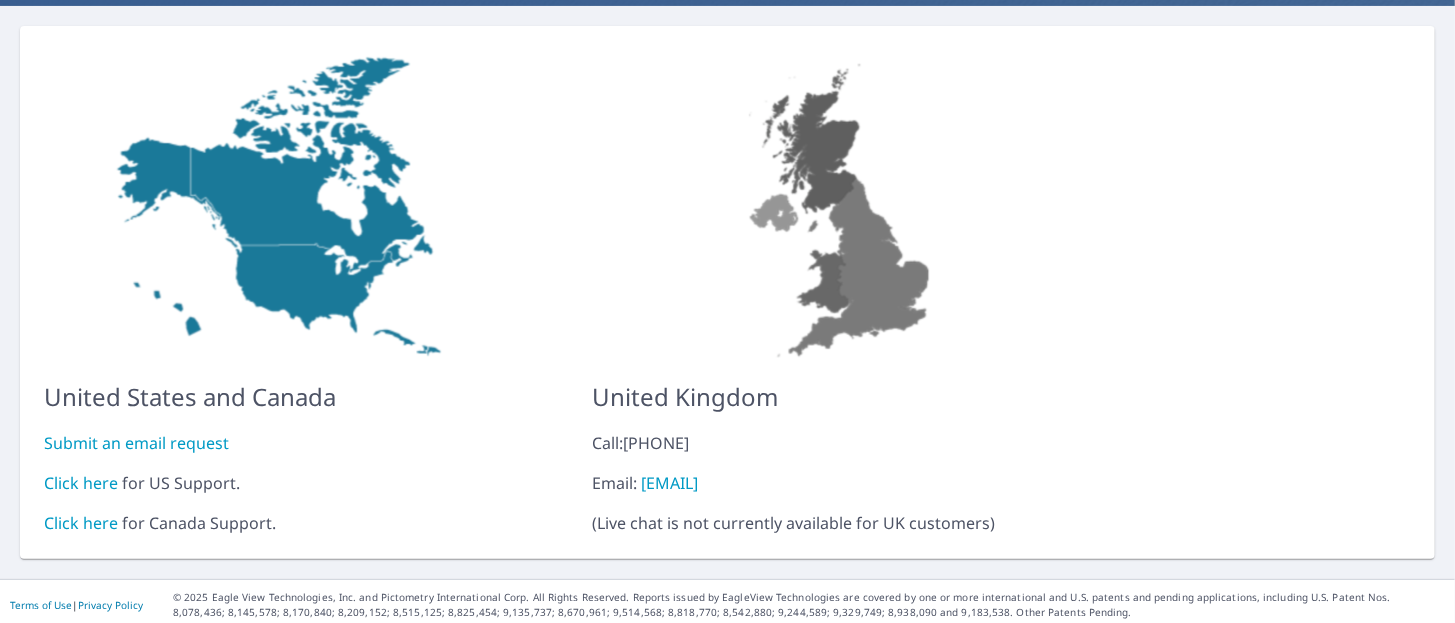 click on "Click here" at bounding box center [81, 483] 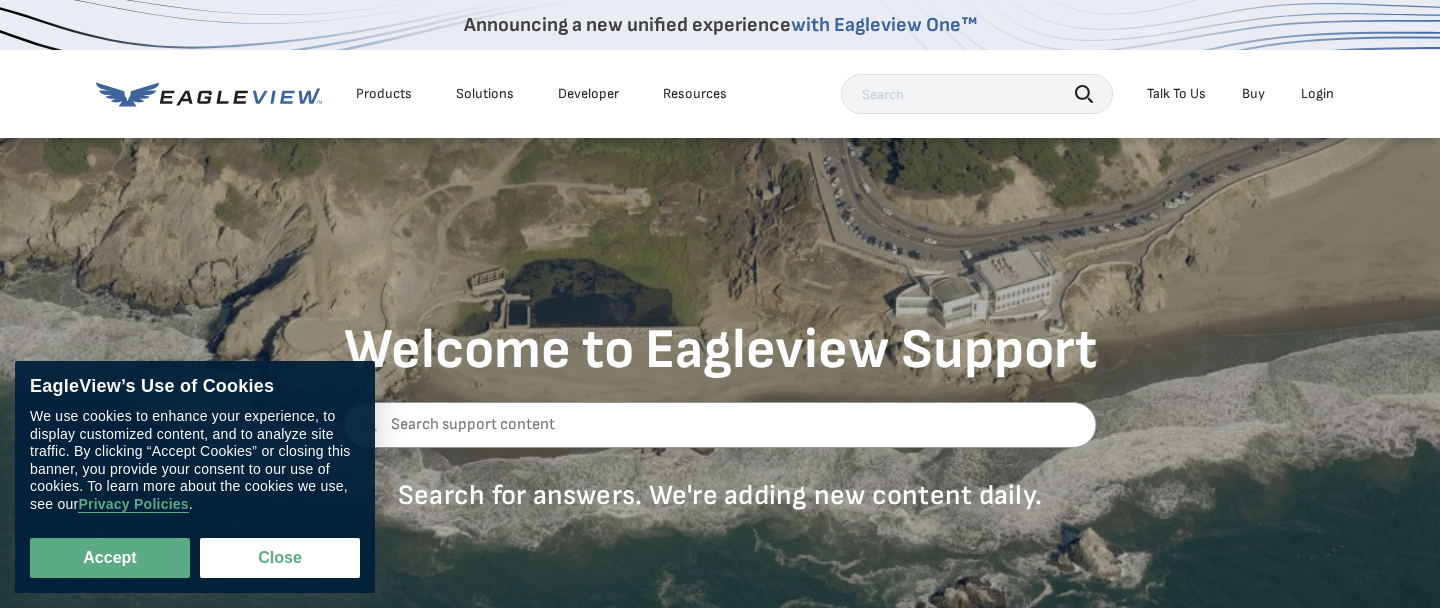 scroll, scrollTop: 0, scrollLeft: 0, axis: both 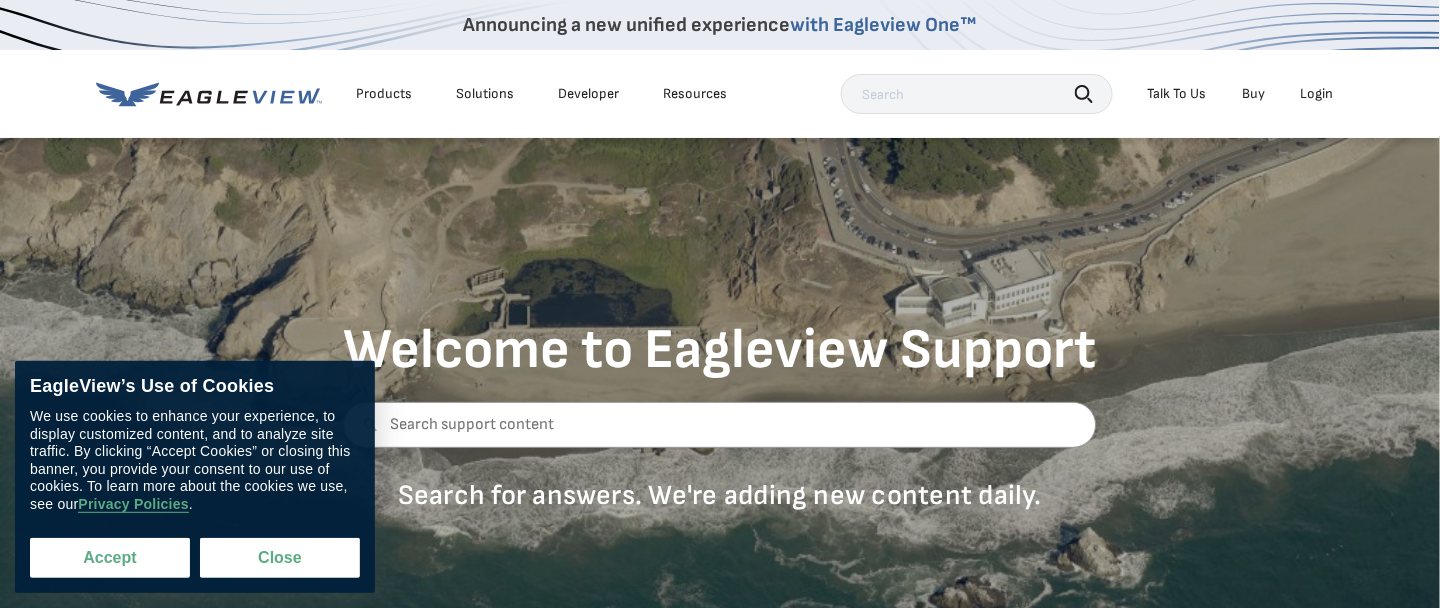 click on "Accept" at bounding box center [110, 558] 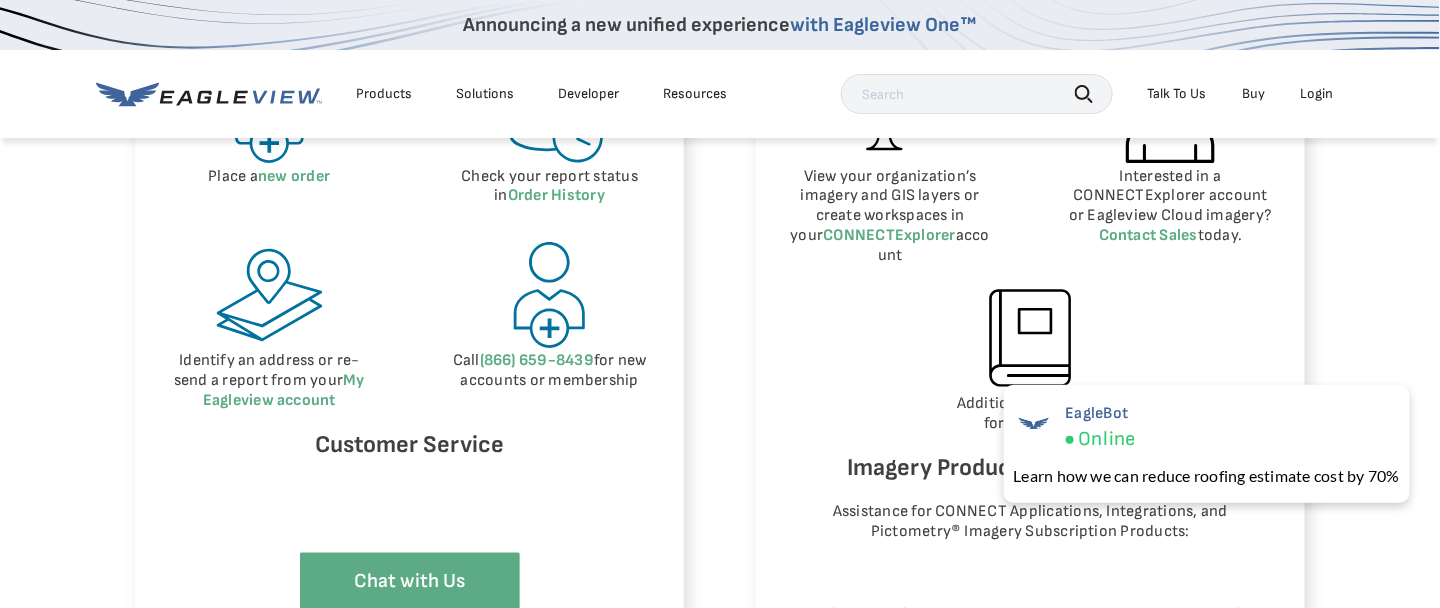 scroll, scrollTop: 1070, scrollLeft: 0, axis: vertical 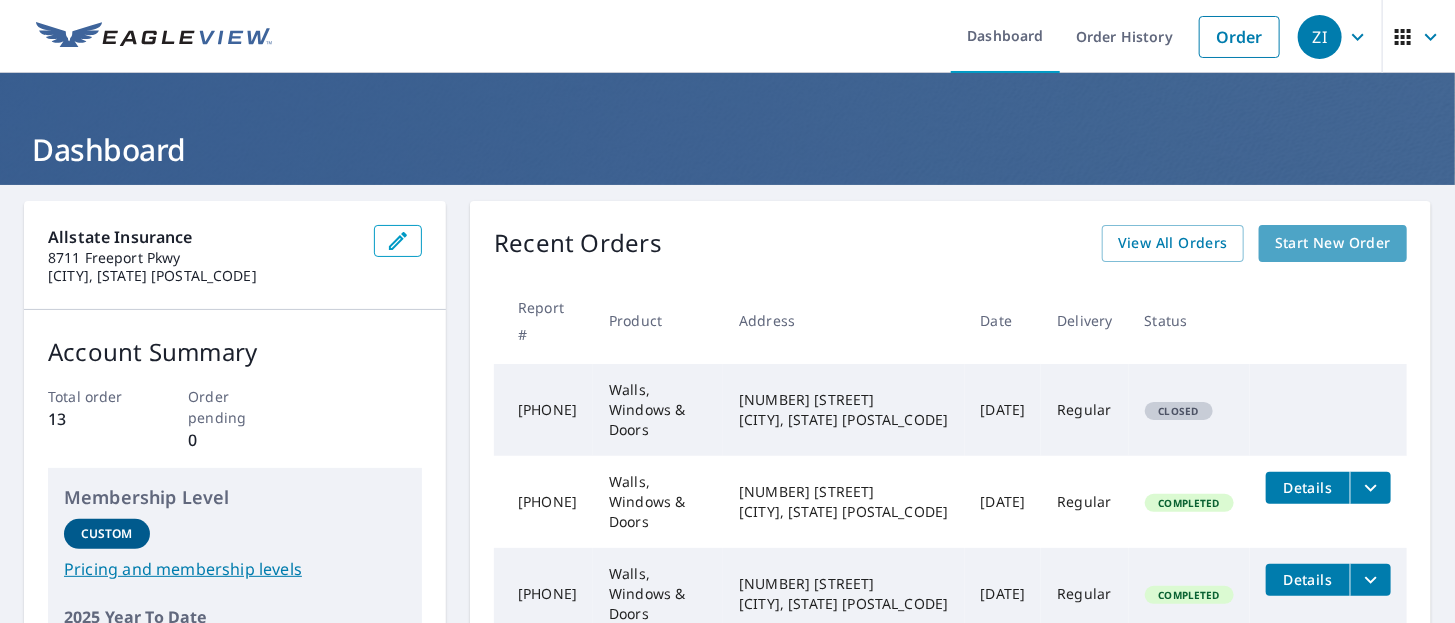 click on "Start New Order" at bounding box center (1333, 243) 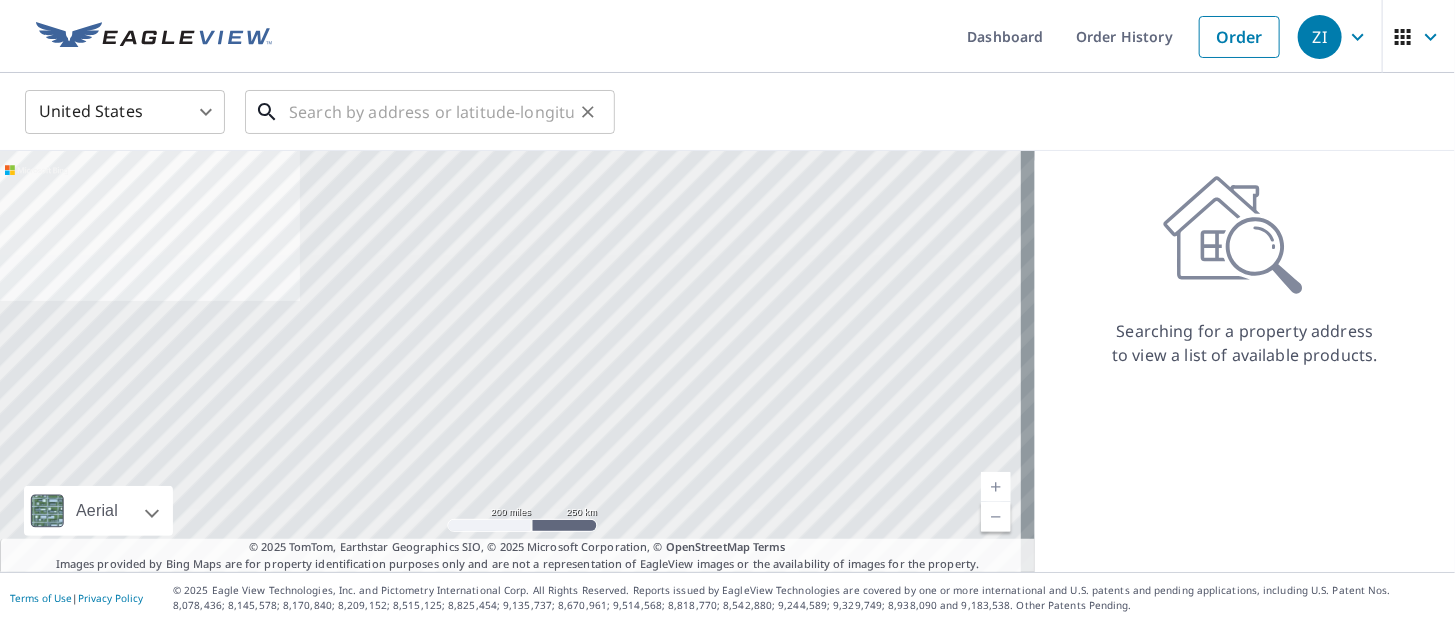 click at bounding box center (431, 112) 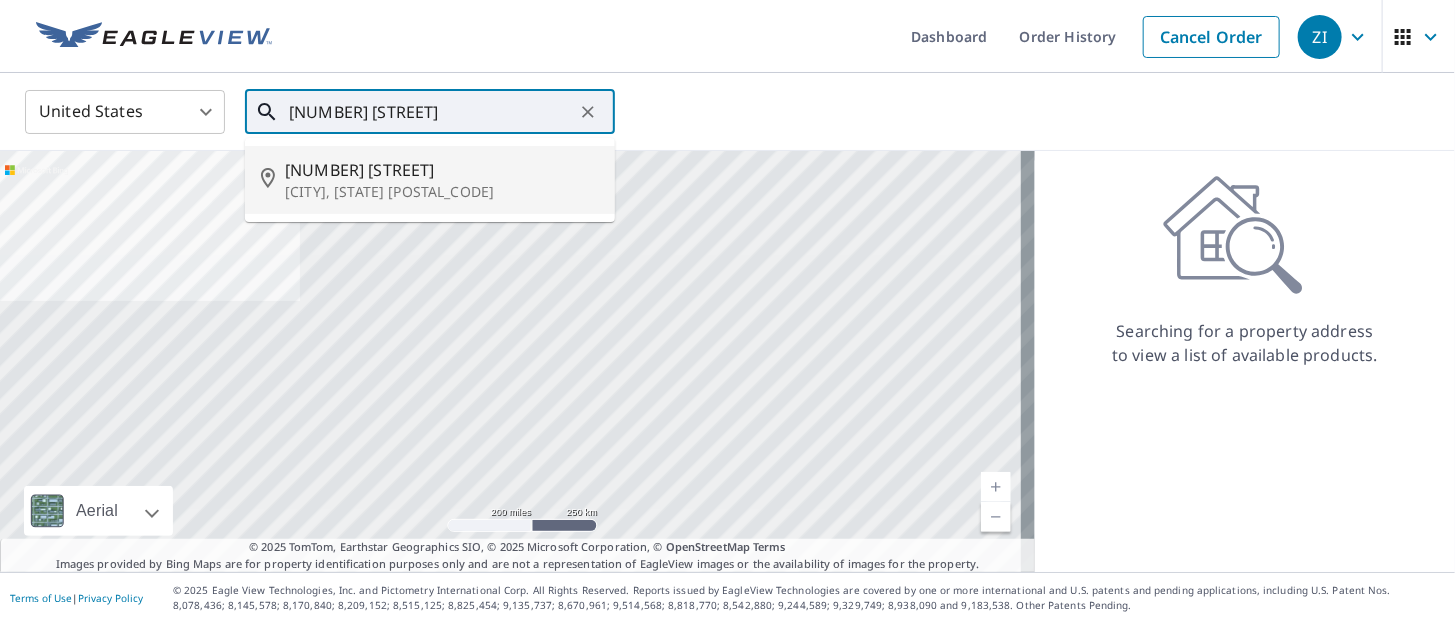 click on "[CITY], [STATE] [POSTAL_CODE]" at bounding box center (442, 192) 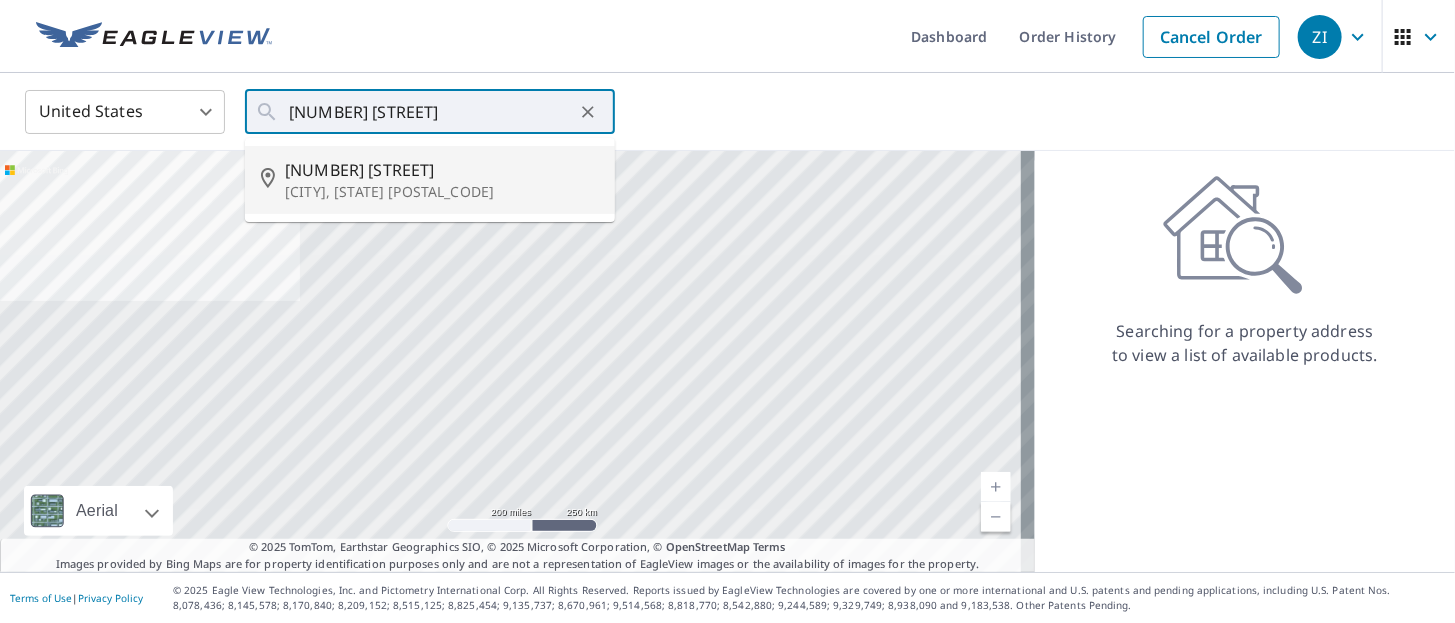 type on "[NUMBER] [STREET], [CITY], [STATE] [POSTAL_CODE]" 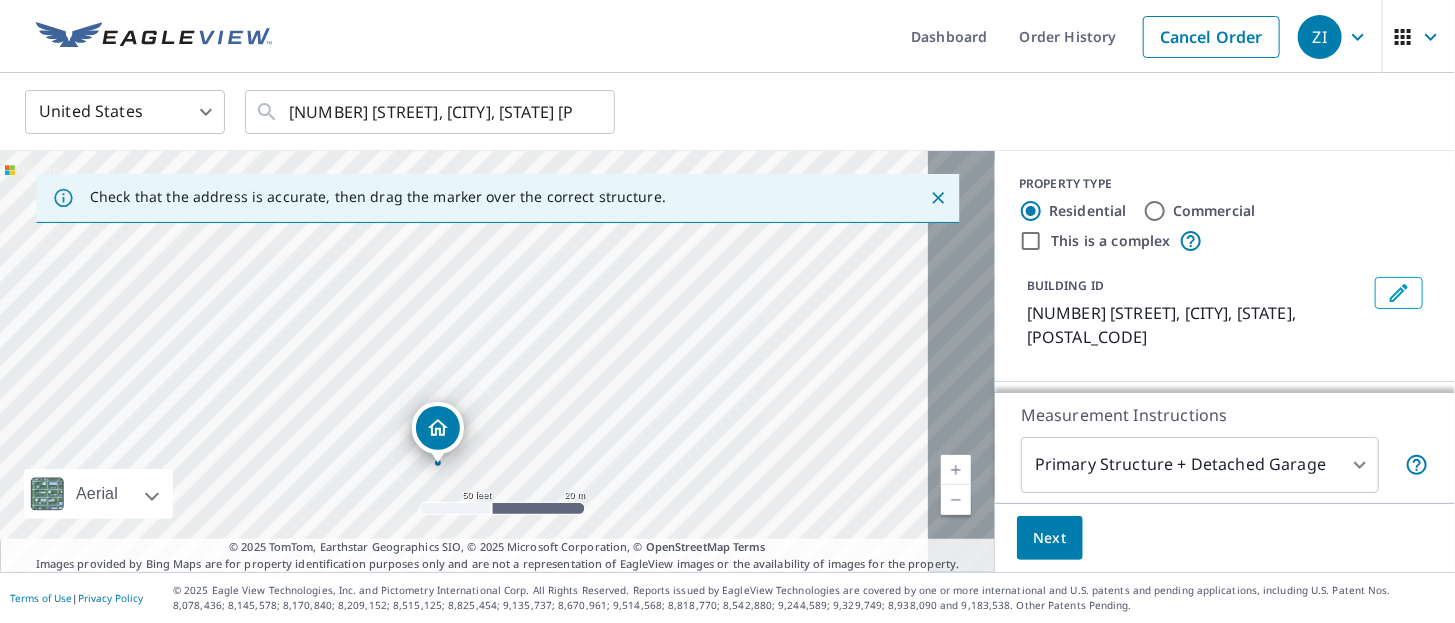 click on "[NUMBER] [STREET], [CITY], [STATE] [POSTAL_CODE]" at bounding box center (497, 361) 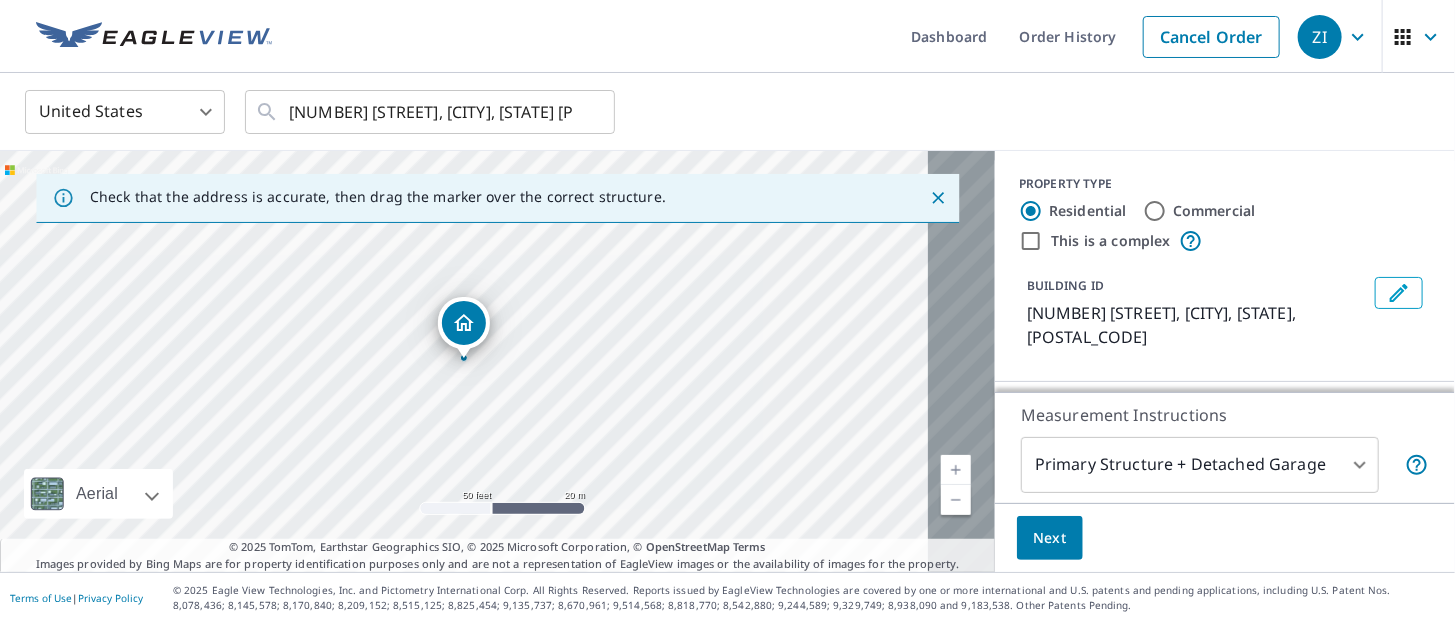 click 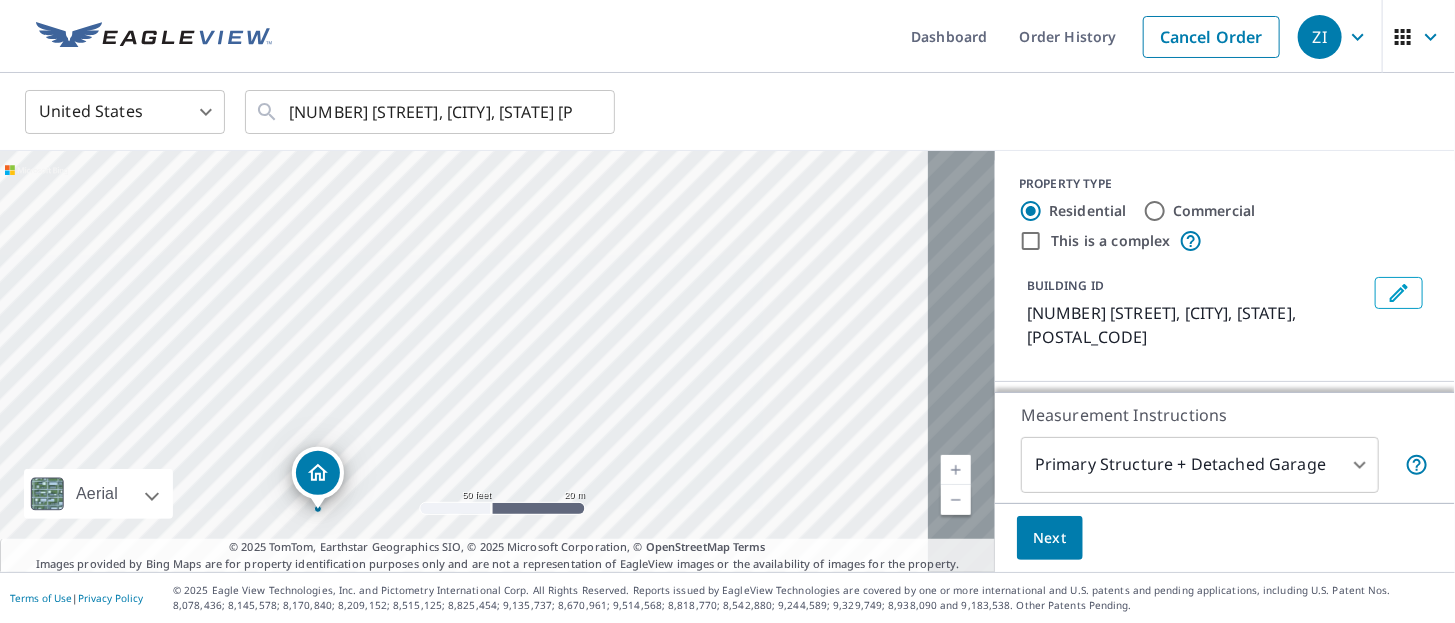 drag, startPoint x: 636, startPoint y: 259, endPoint x: 488, endPoint y: 401, distance: 205.10486 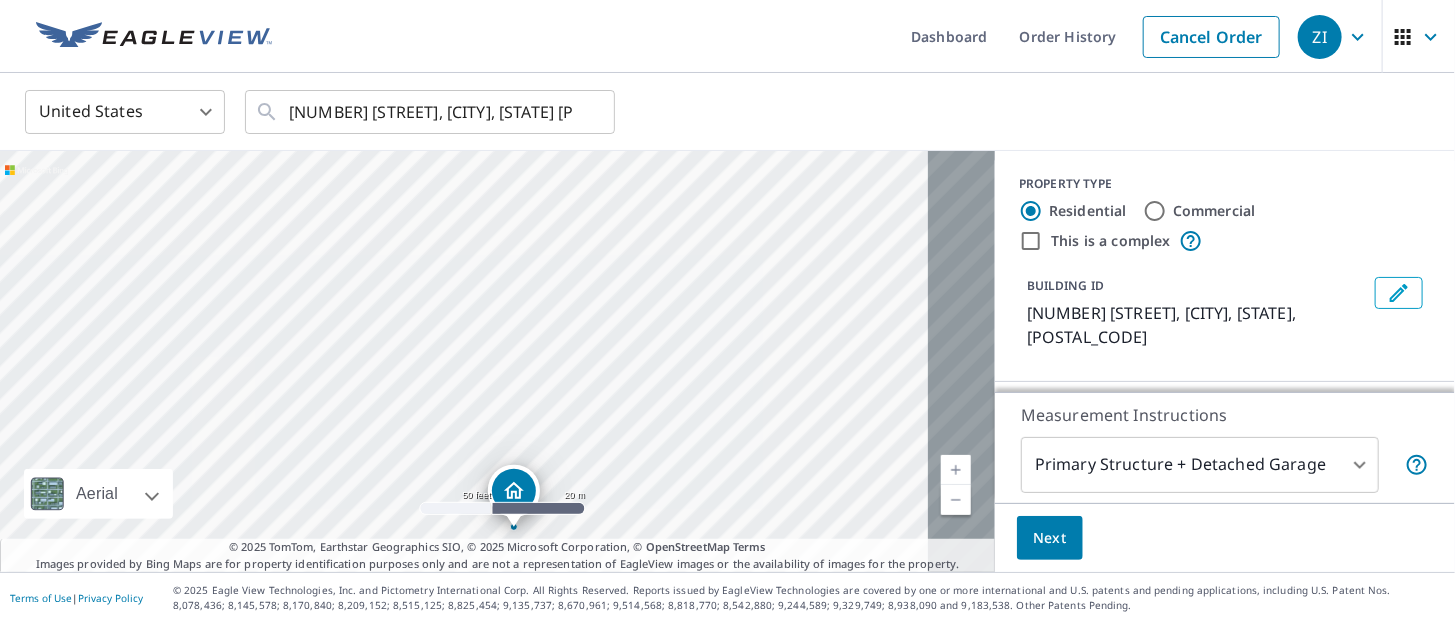 drag, startPoint x: 466, startPoint y: 328, endPoint x: 662, endPoint y: 346, distance: 196.8248 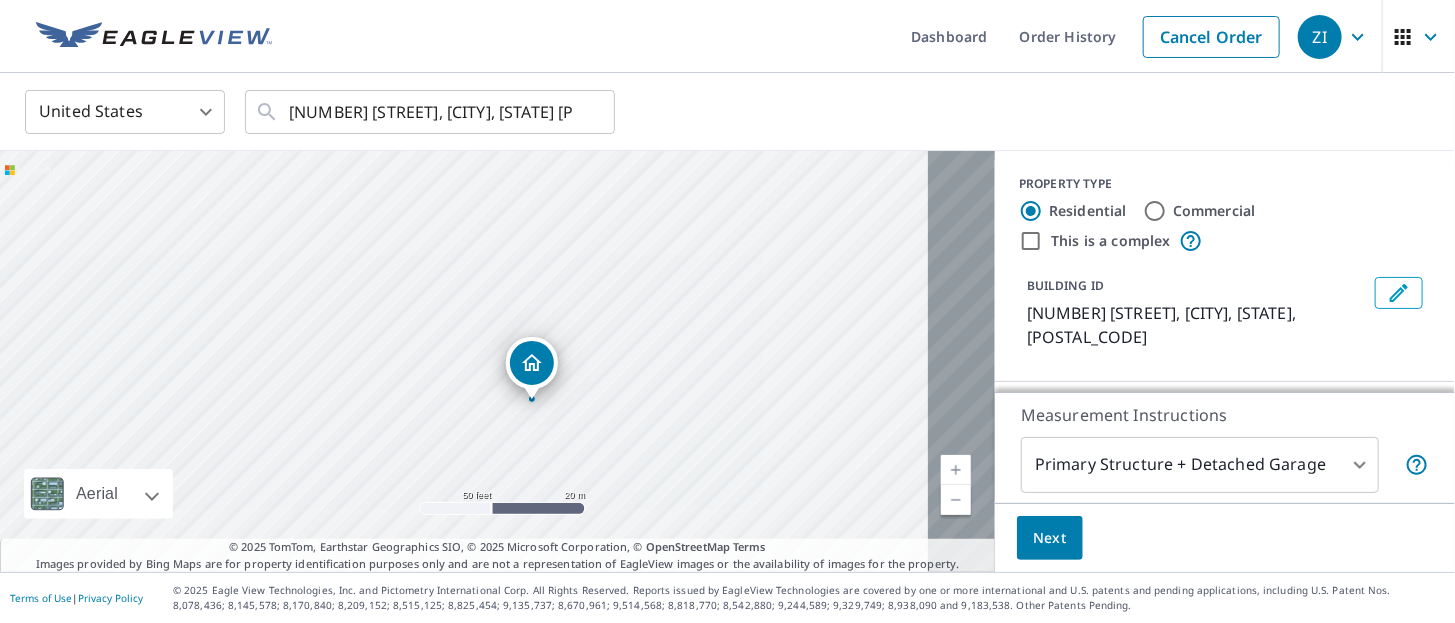 drag, startPoint x: 613, startPoint y: 300, endPoint x: 623, endPoint y: 124, distance: 176.28386 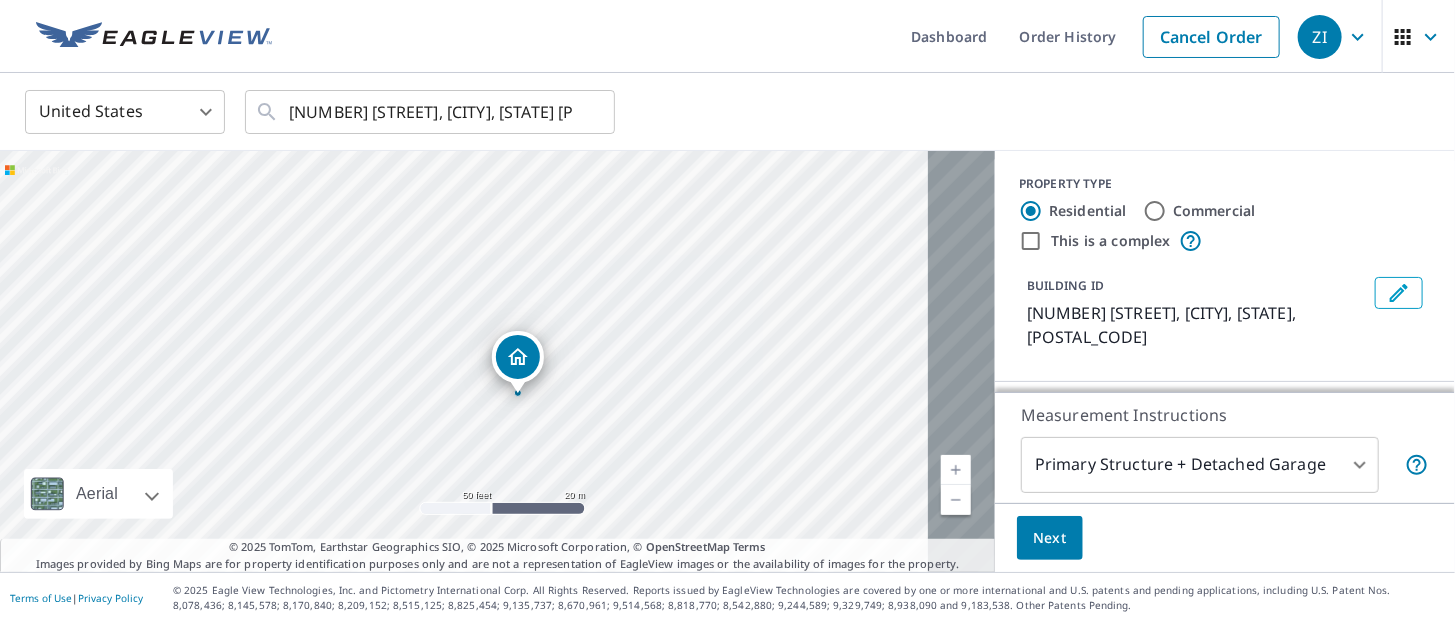 drag, startPoint x: 662, startPoint y: 409, endPoint x: 617, endPoint y: 162, distance: 251.06573 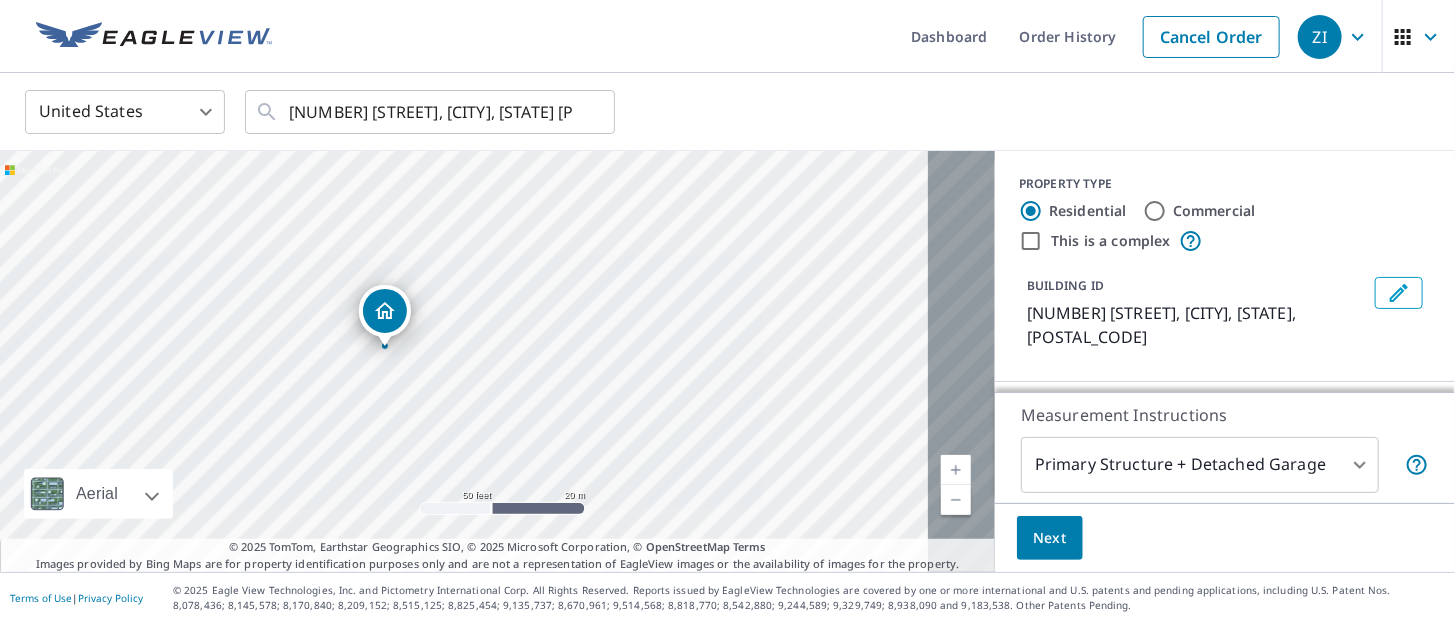 drag, startPoint x: 393, startPoint y: 334, endPoint x: 385, endPoint y: 305, distance: 30.083218 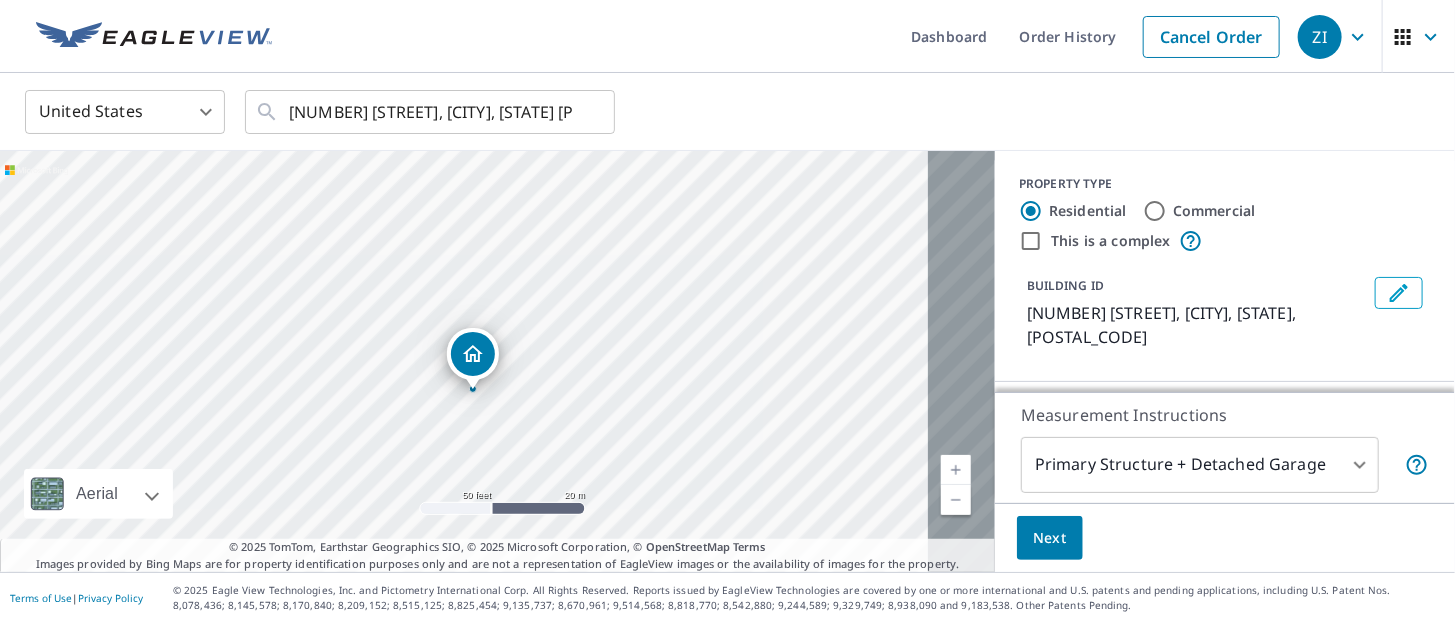 drag, startPoint x: 464, startPoint y: 323, endPoint x: 473, endPoint y: 354, distance: 32.280025 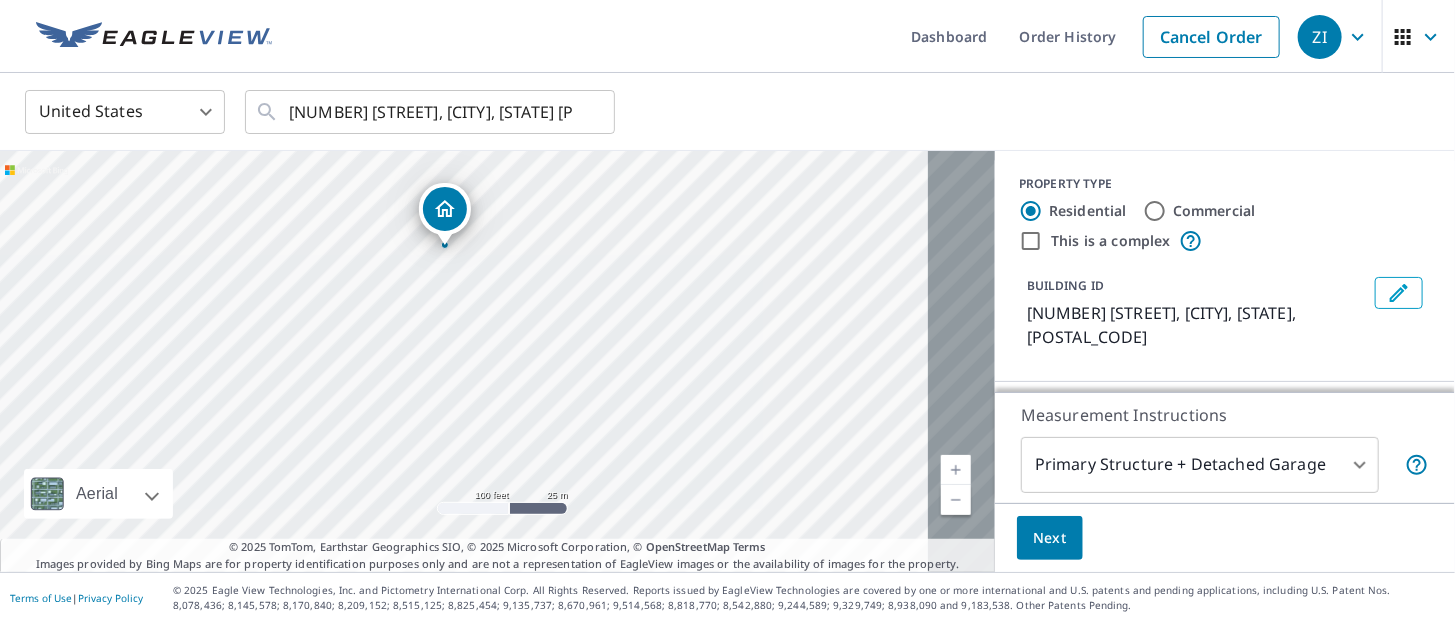 drag, startPoint x: 633, startPoint y: 439, endPoint x: 740, endPoint y: 233, distance: 232.13142 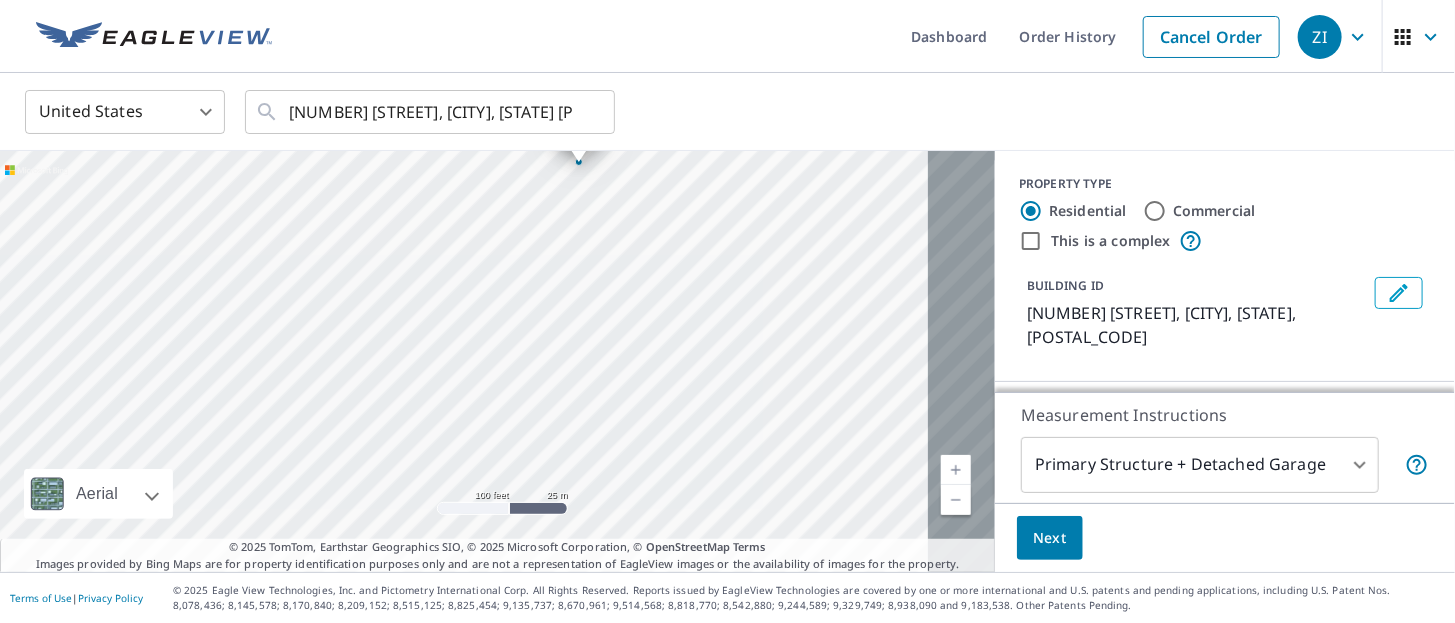 drag, startPoint x: 518, startPoint y: 290, endPoint x: 600, endPoint y: 234, distance: 99.29753 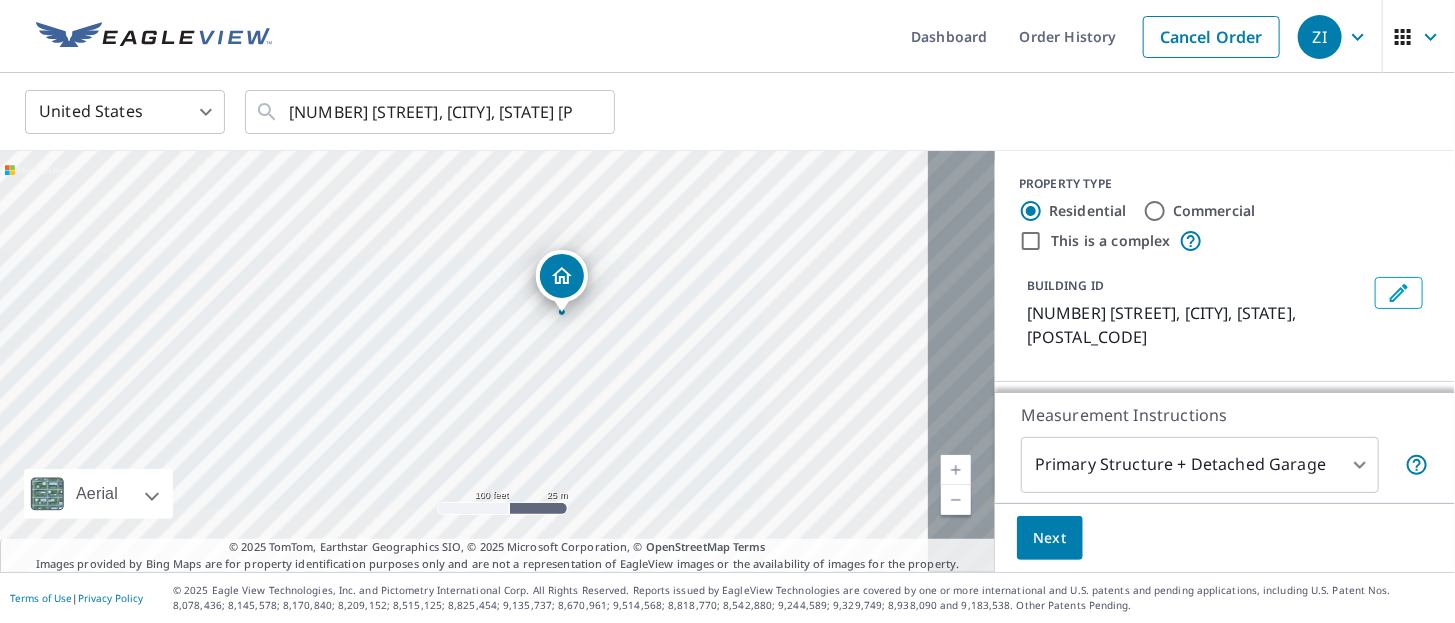 drag, startPoint x: 625, startPoint y: 246, endPoint x: 608, endPoint y: 396, distance: 150.96027 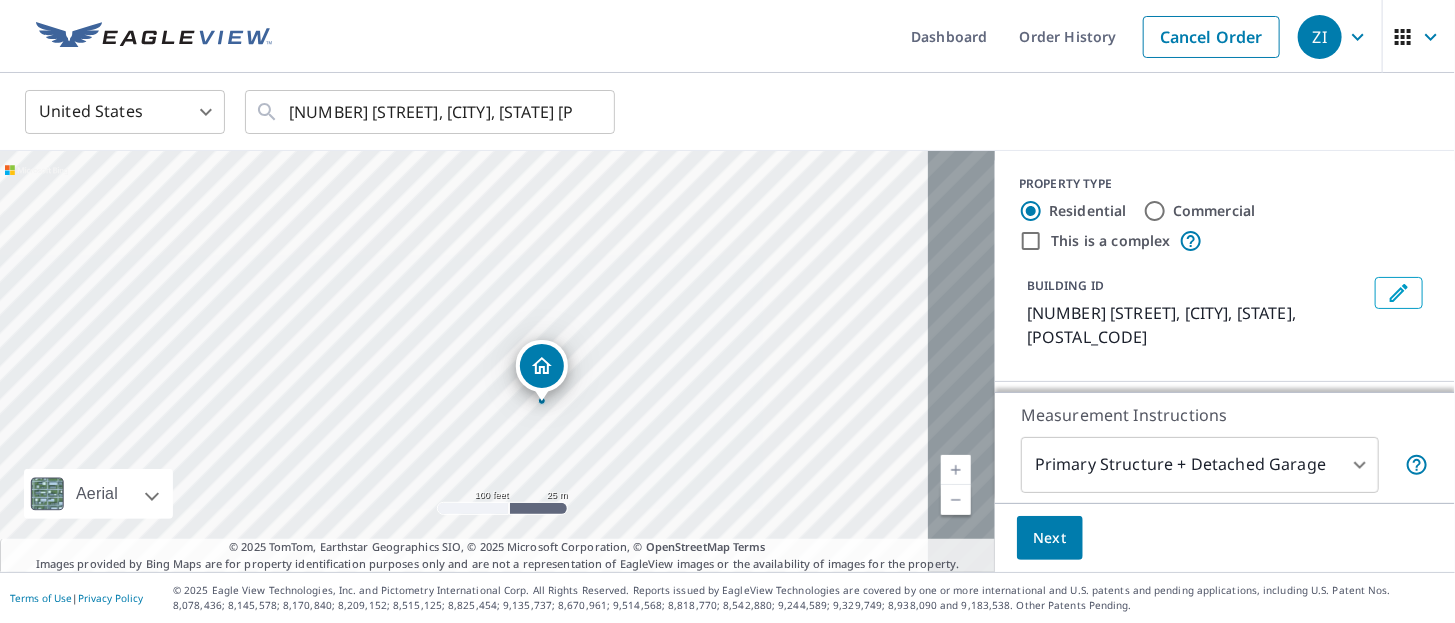 drag, startPoint x: 576, startPoint y: 316, endPoint x: 558, endPoint y: 385, distance: 71.30919 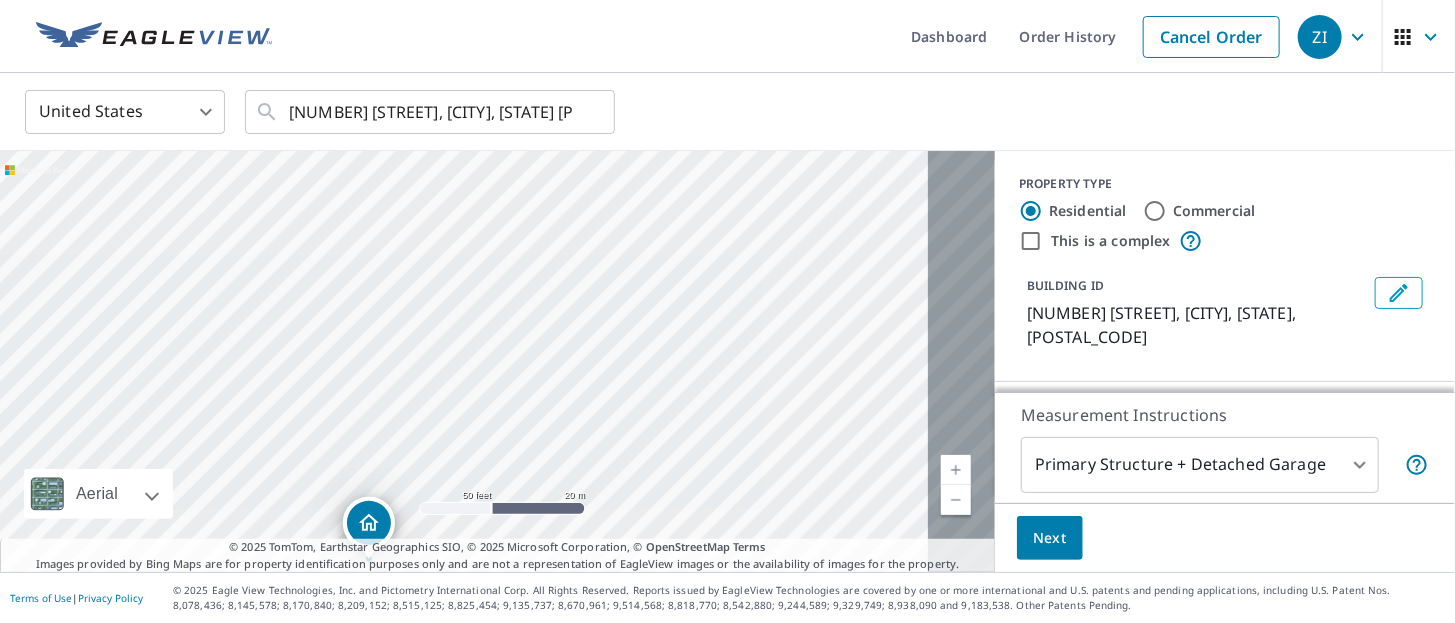 click on "[NUMBER] [STREET], [CITY], [STATE] [POSTAL_CODE]" at bounding box center [497, 361] 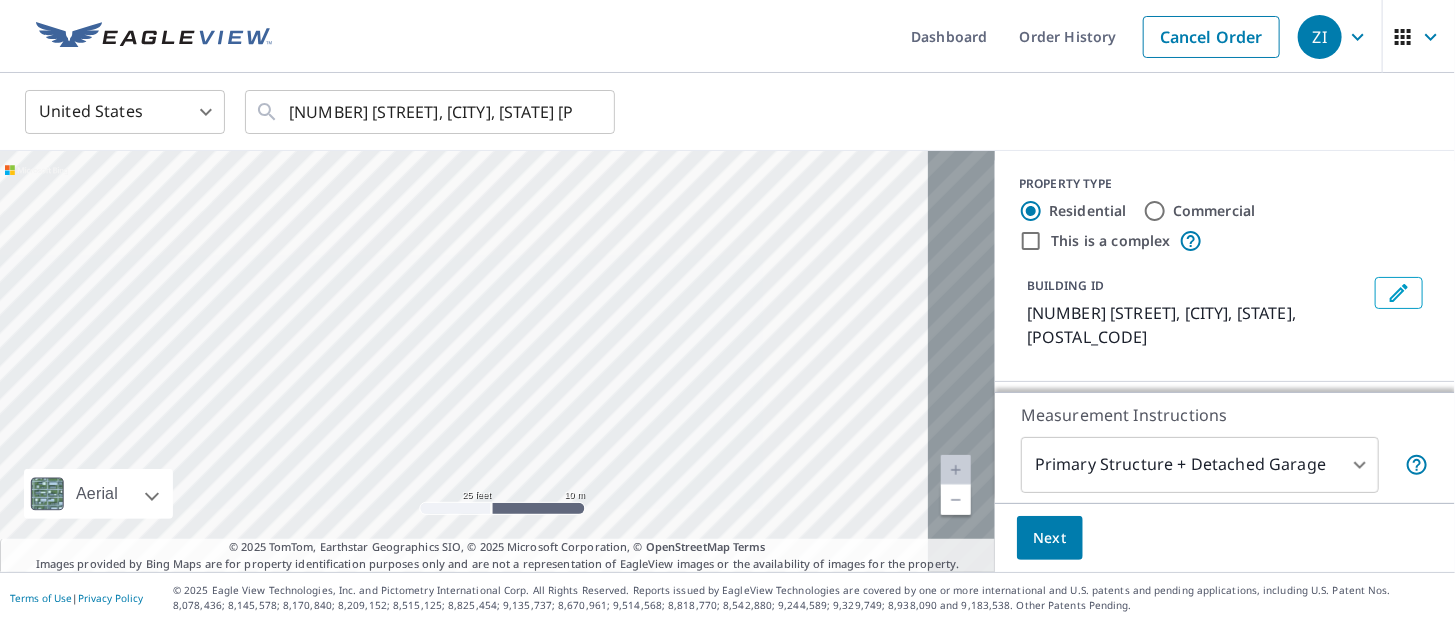 drag, startPoint x: 388, startPoint y: 367, endPoint x: 513, endPoint y: 348, distance: 126.43575 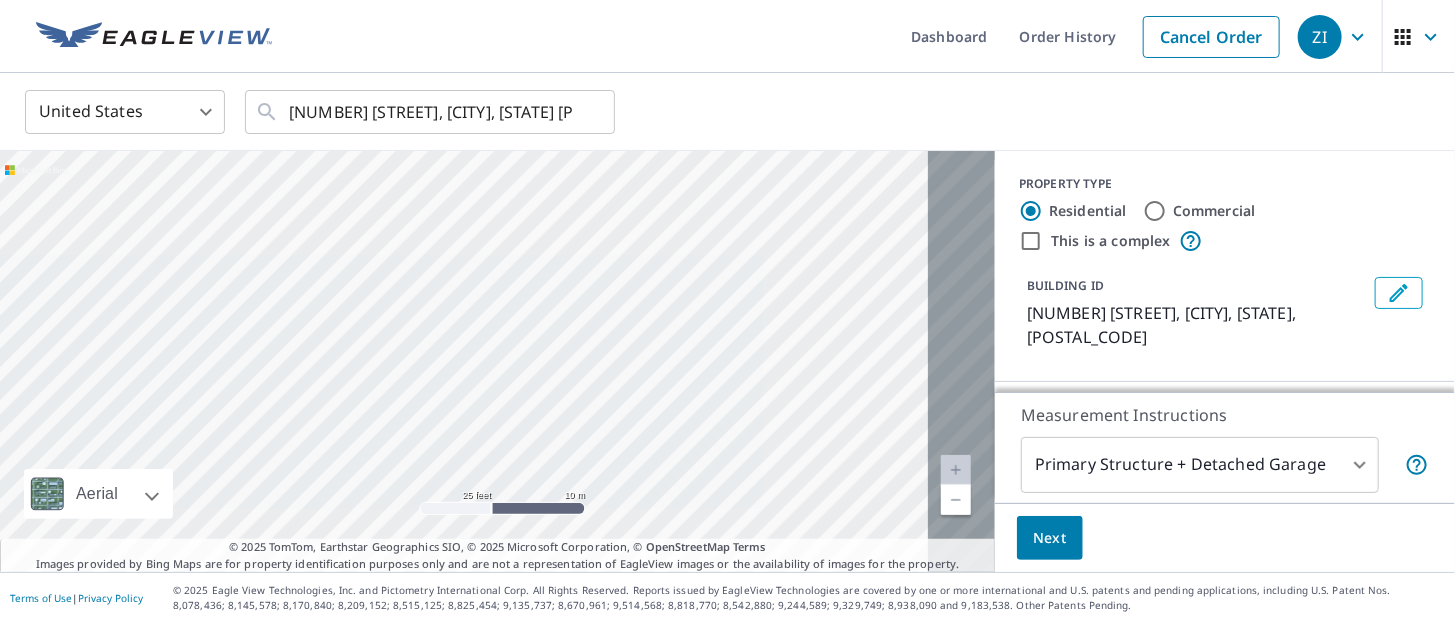 drag, startPoint x: 503, startPoint y: 362, endPoint x: 632, endPoint y: 348, distance: 129.75746 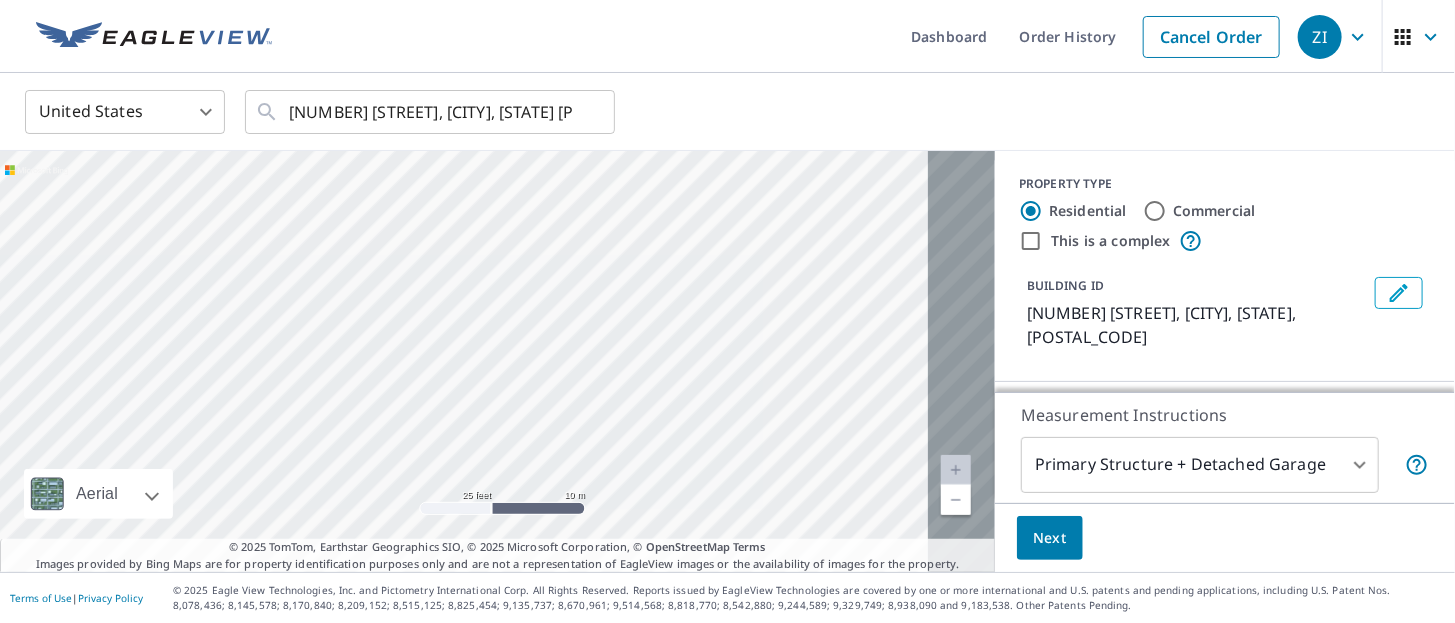 drag, startPoint x: 740, startPoint y: 293, endPoint x: 701, endPoint y: 309, distance: 42.154476 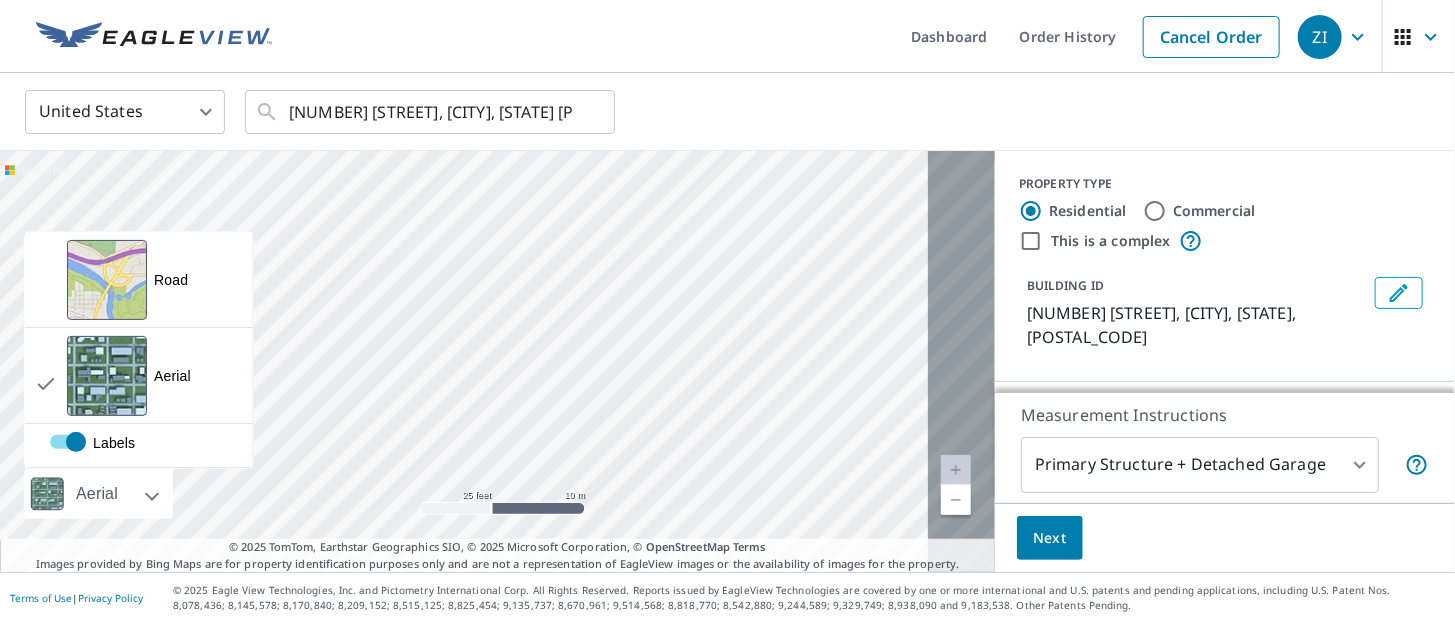 click on "Aerial" at bounding box center (98, 494) 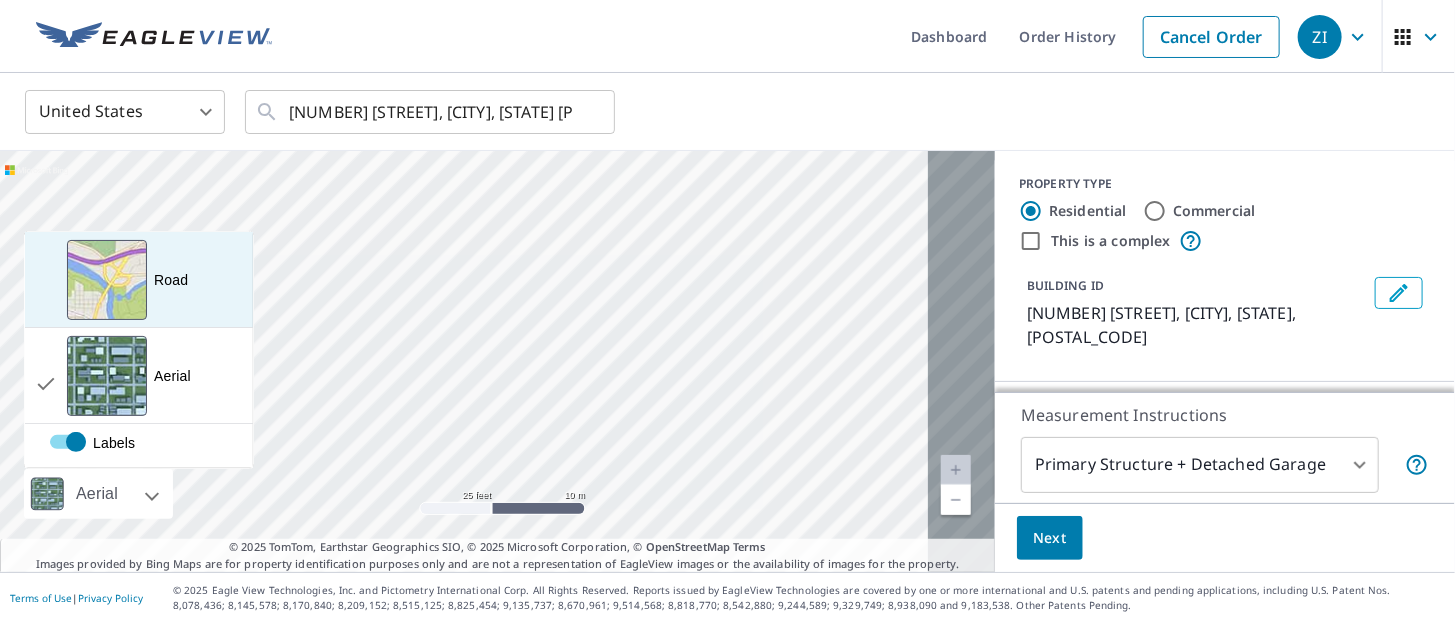 click at bounding box center [107, 280] 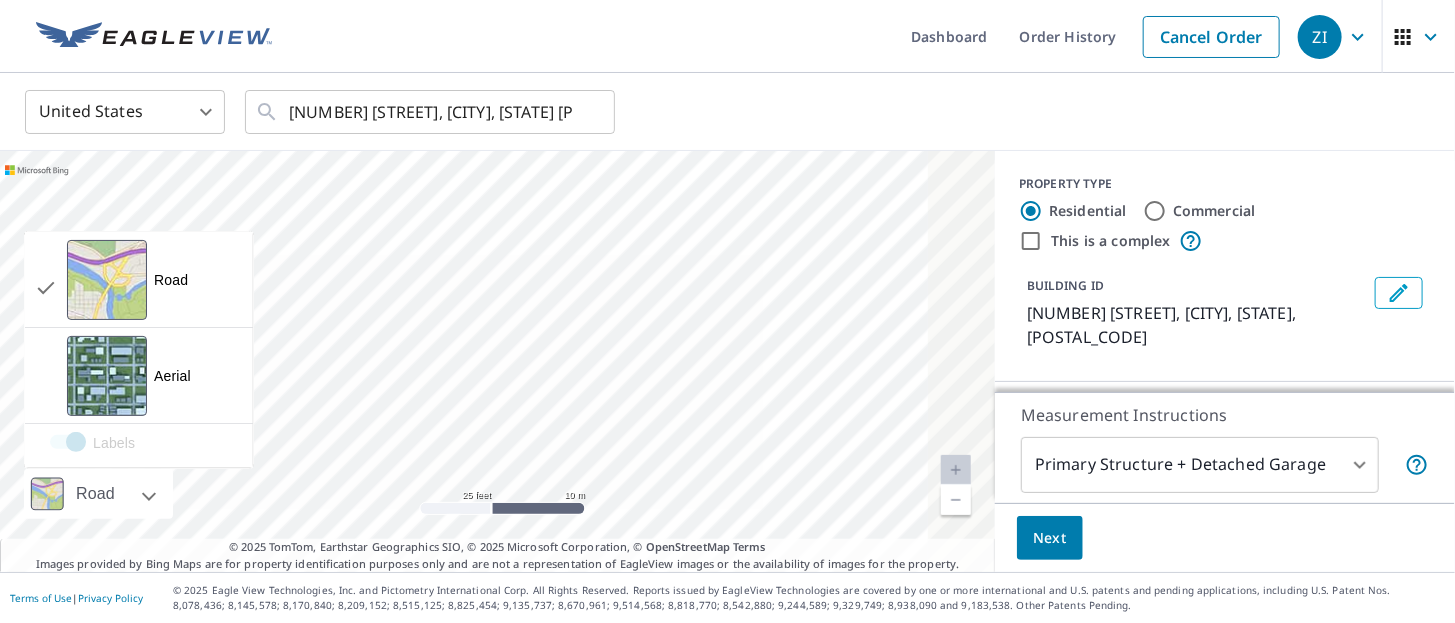 click on "Road" at bounding box center [98, 494] 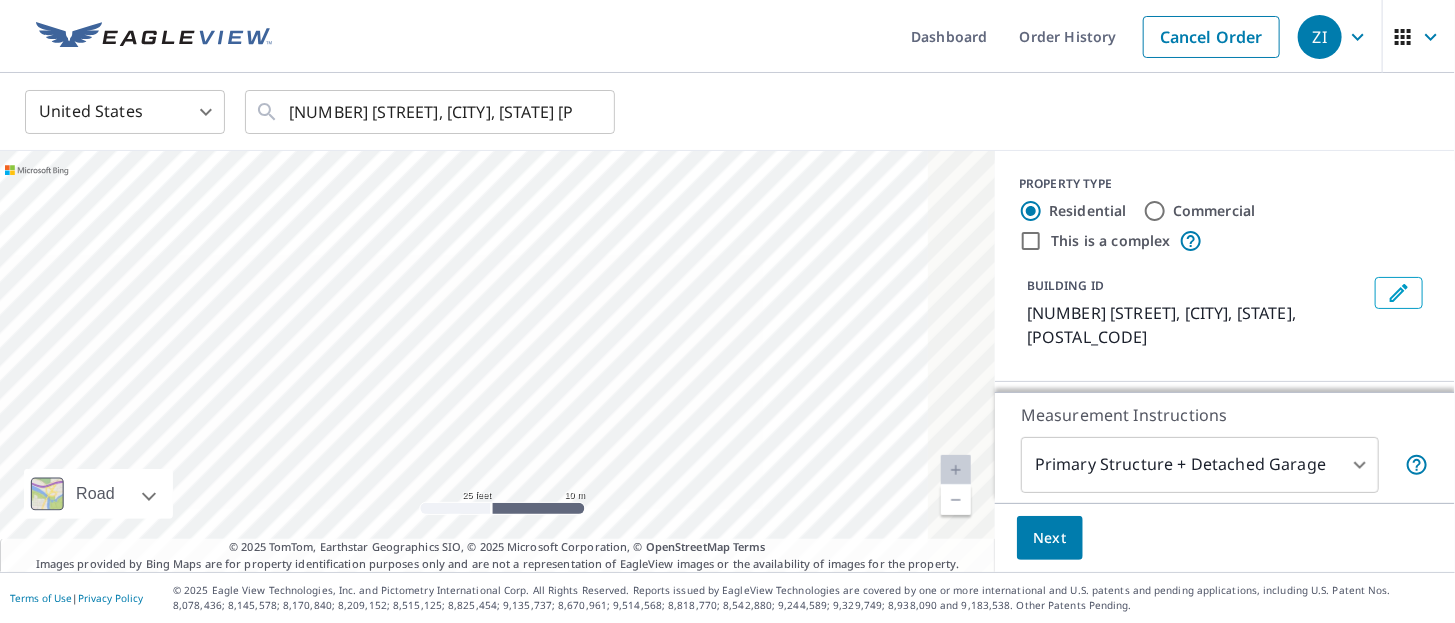 click at bounding box center [127, 494] 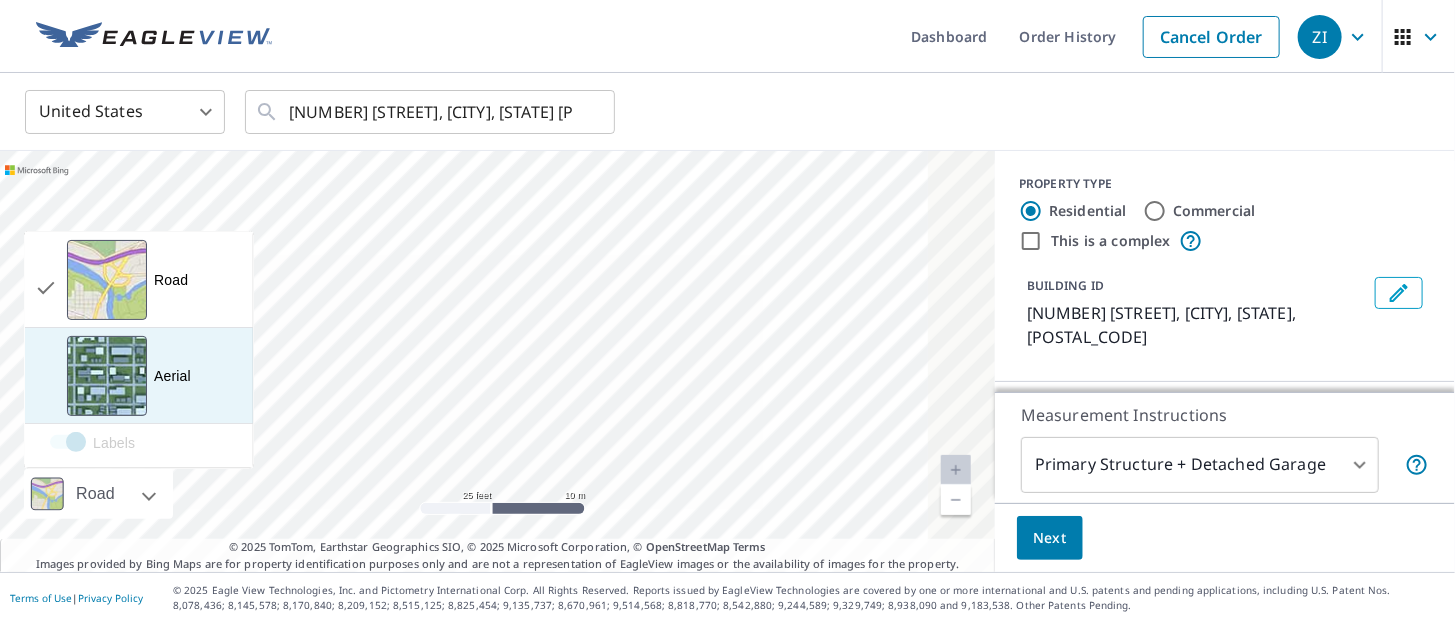 click at bounding box center [107, 376] 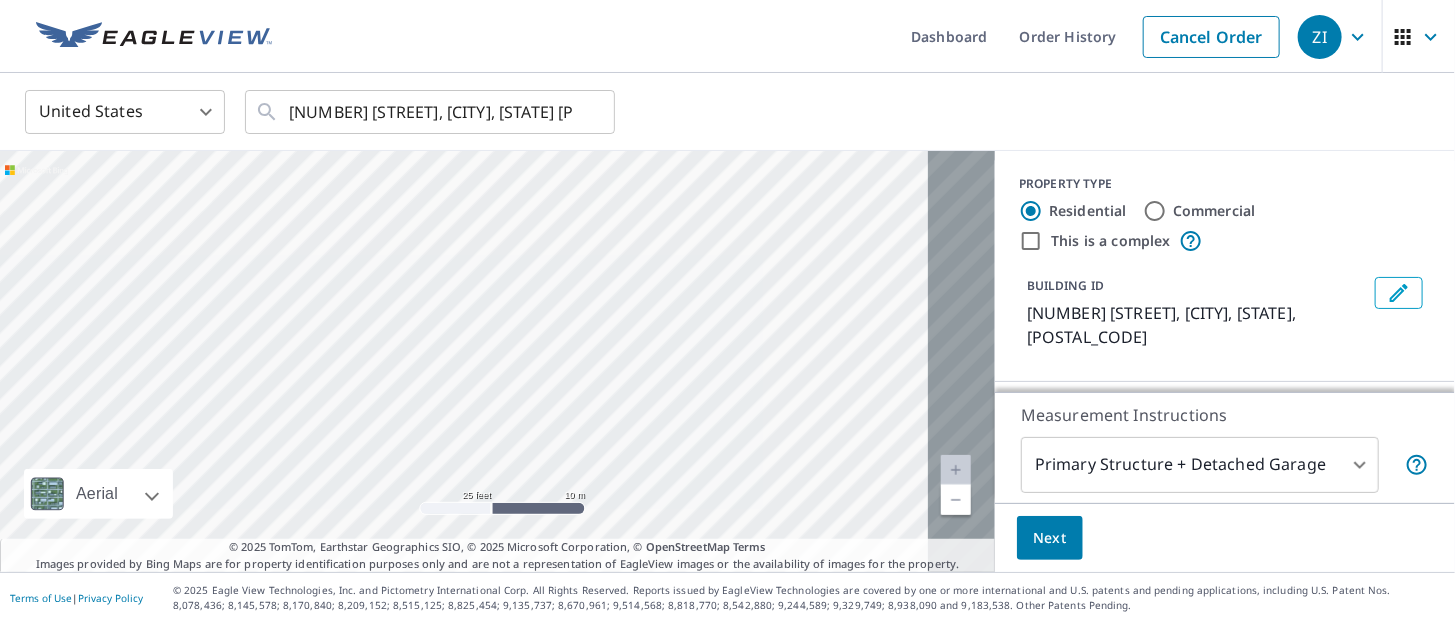 drag, startPoint x: 730, startPoint y: 378, endPoint x: 674, endPoint y: 326, distance: 76.41989 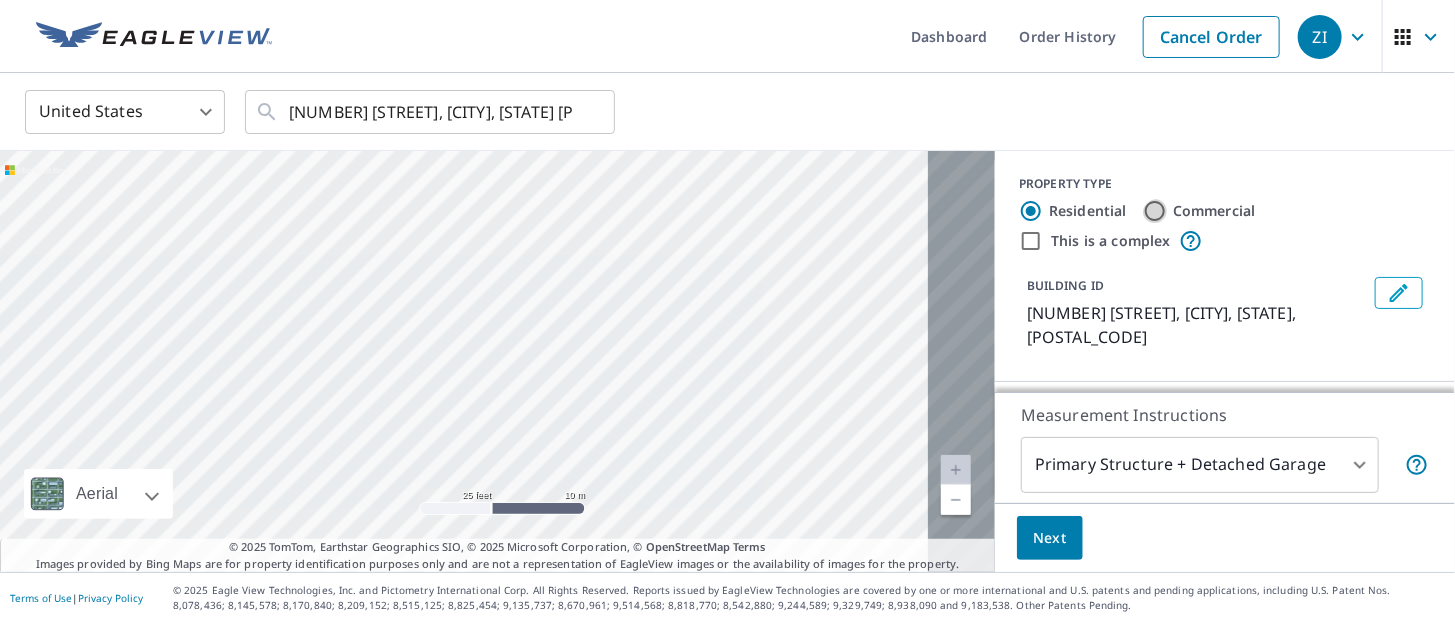 click on "Commercial" at bounding box center (1155, 211) 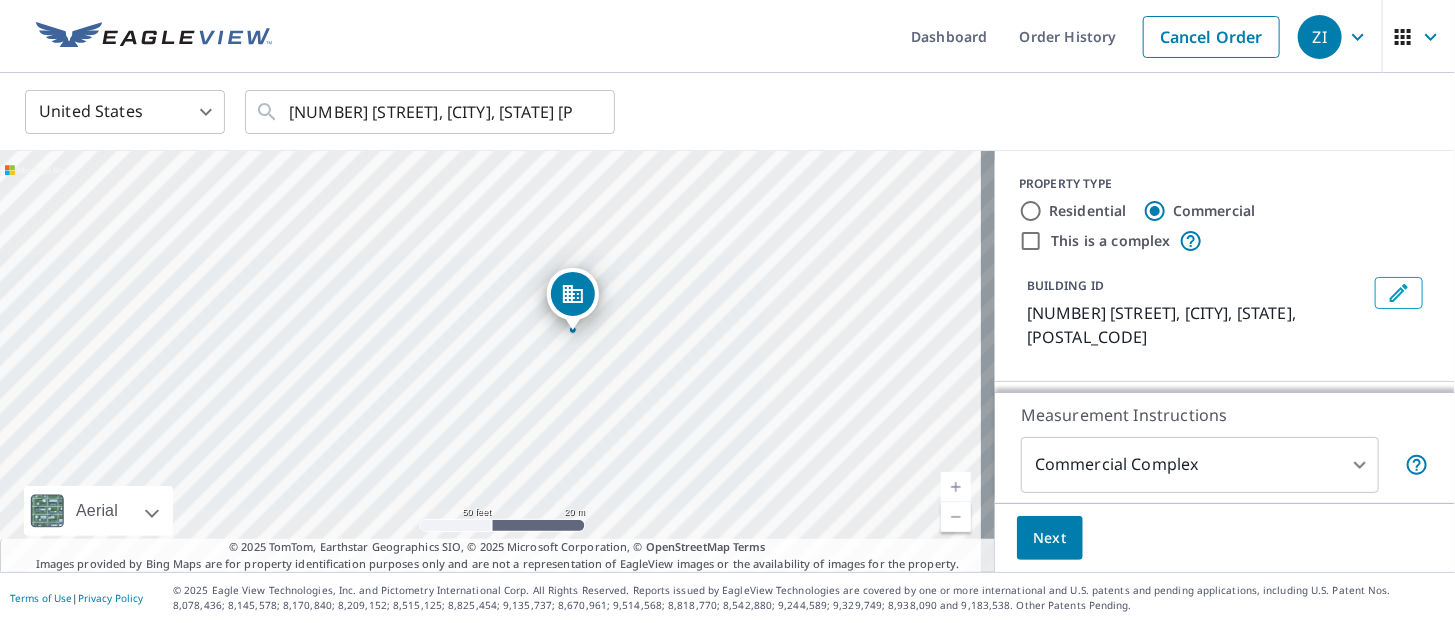 click on "[NUMBER] [STREET], [CITY], [STATE] [POSTAL_CODE]" at bounding box center (497, 361) 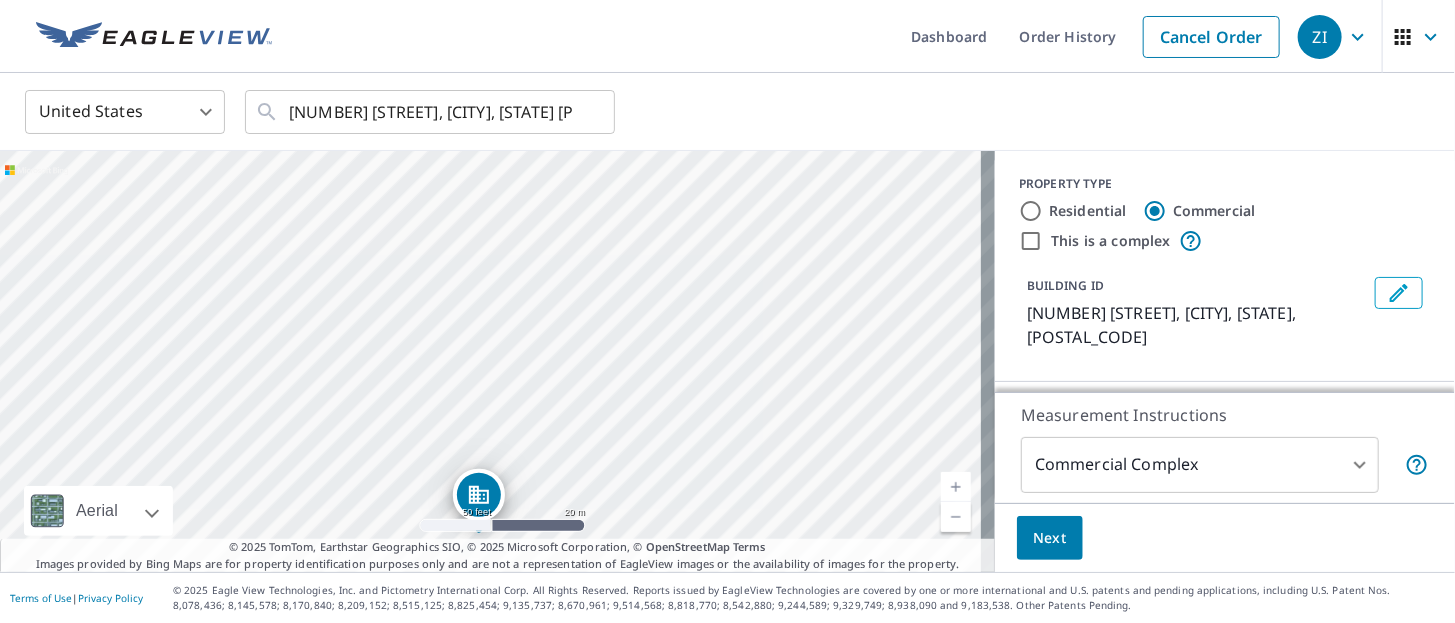 drag, startPoint x: 648, startPoint y: 276, endPoint x: 636, endPoint y: 392, distance: 116.61904 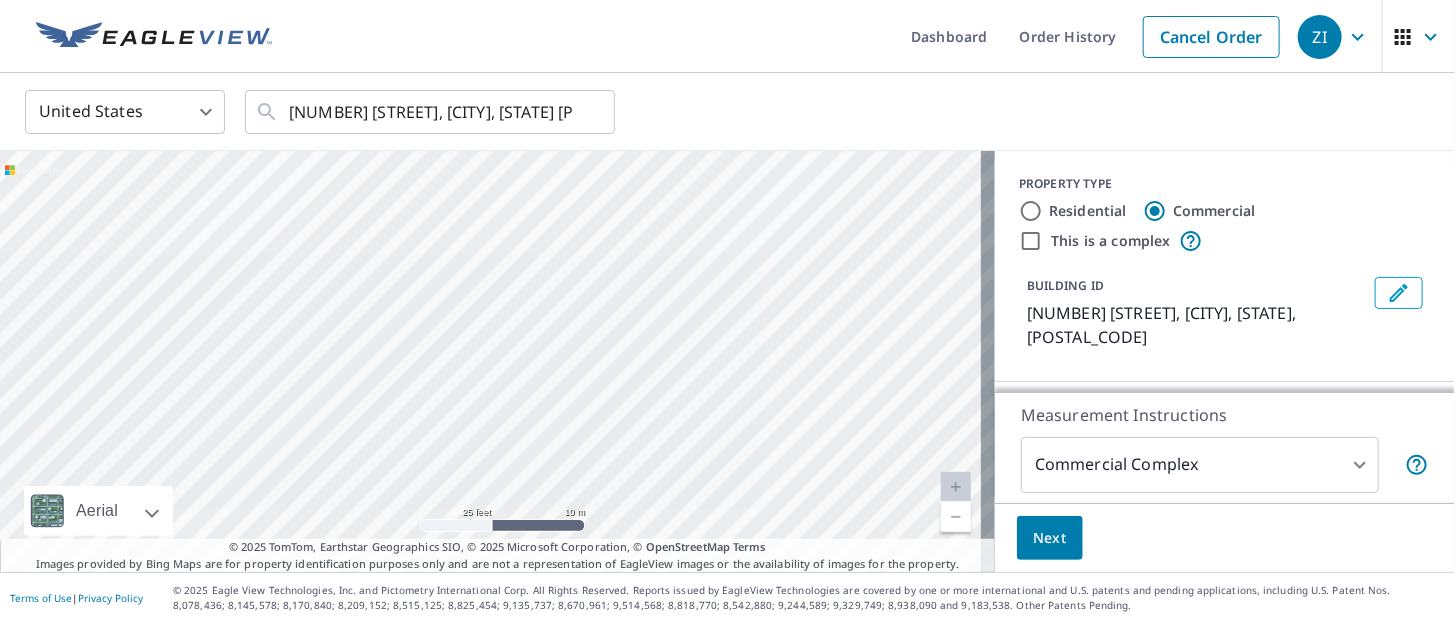 click on "Residential" at bounding box center [1031, 211] 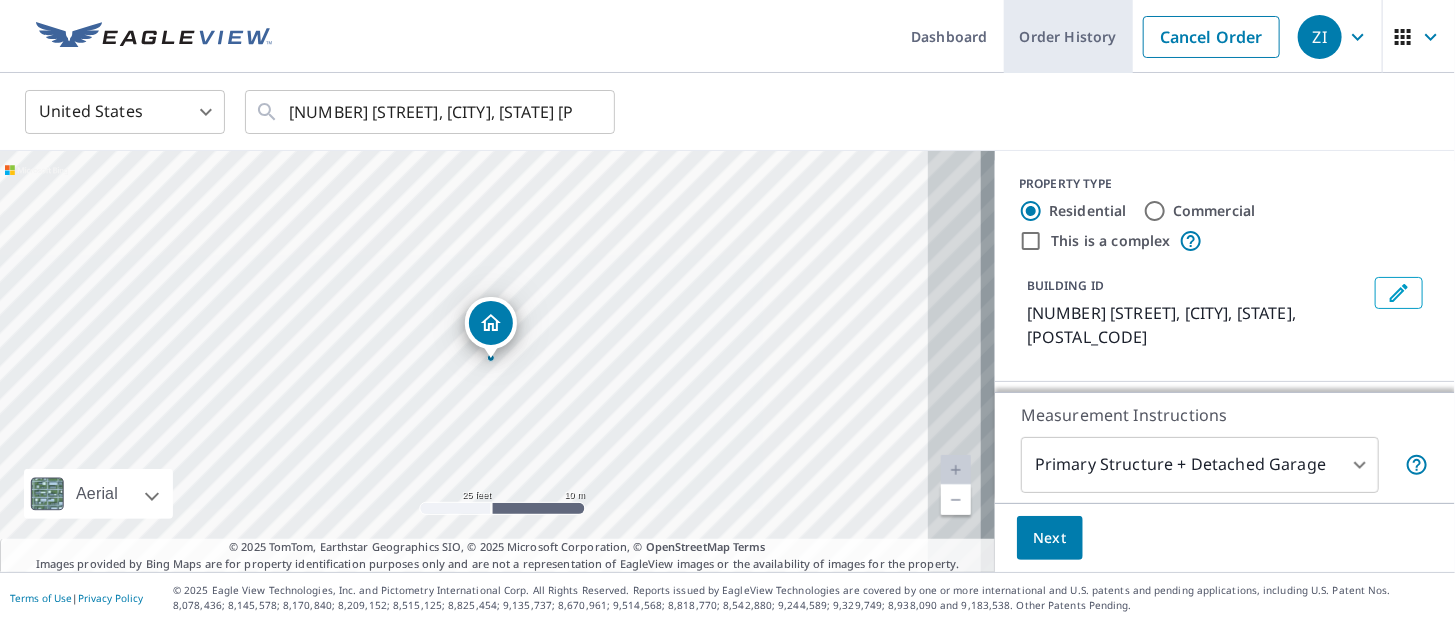 click on "Order History" at bounding box center [1068, 36] 